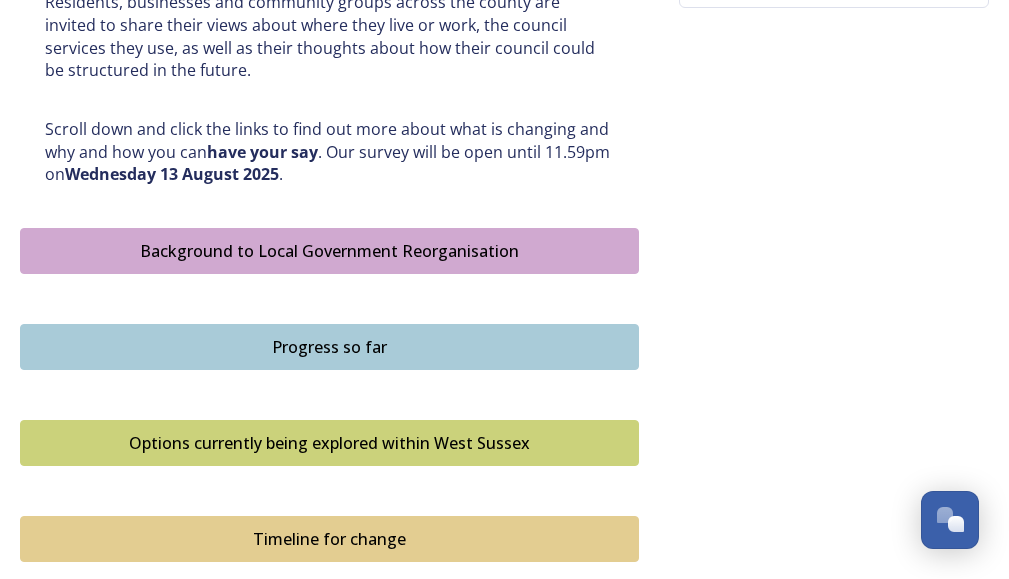 scroll, scrollTop: 985, scrollLeft: 0, axis: vertical 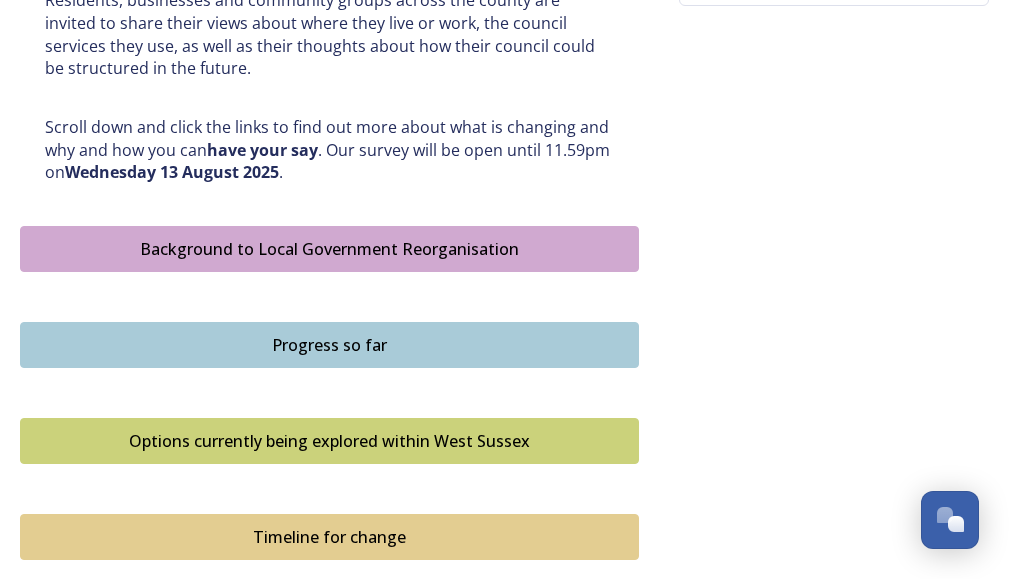click on "Options currently being explored within West Sussex" at bounding box center [329, 441] 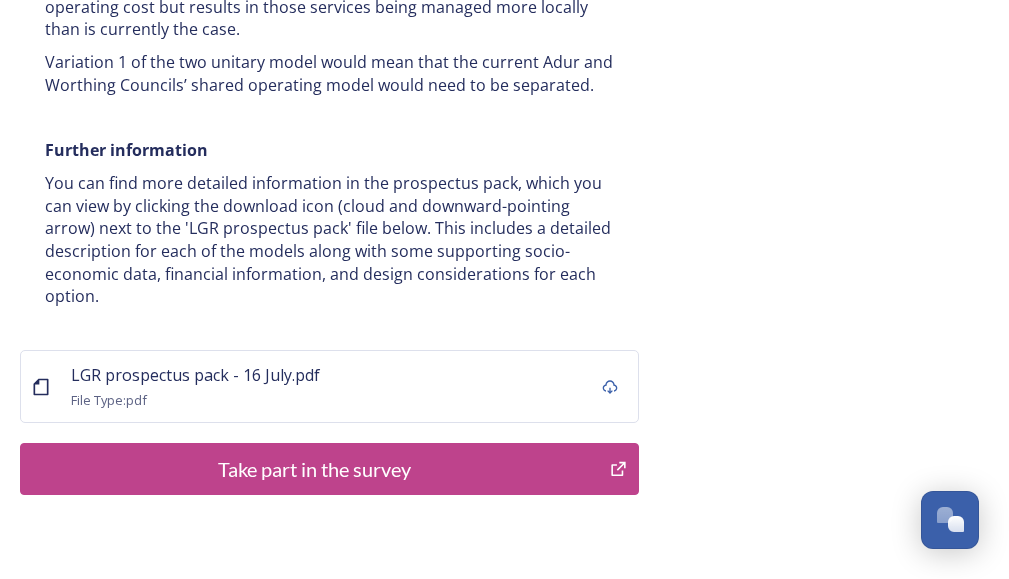 scroll, scrollTop: 4262, scrollLeft: 0, axis: vertical 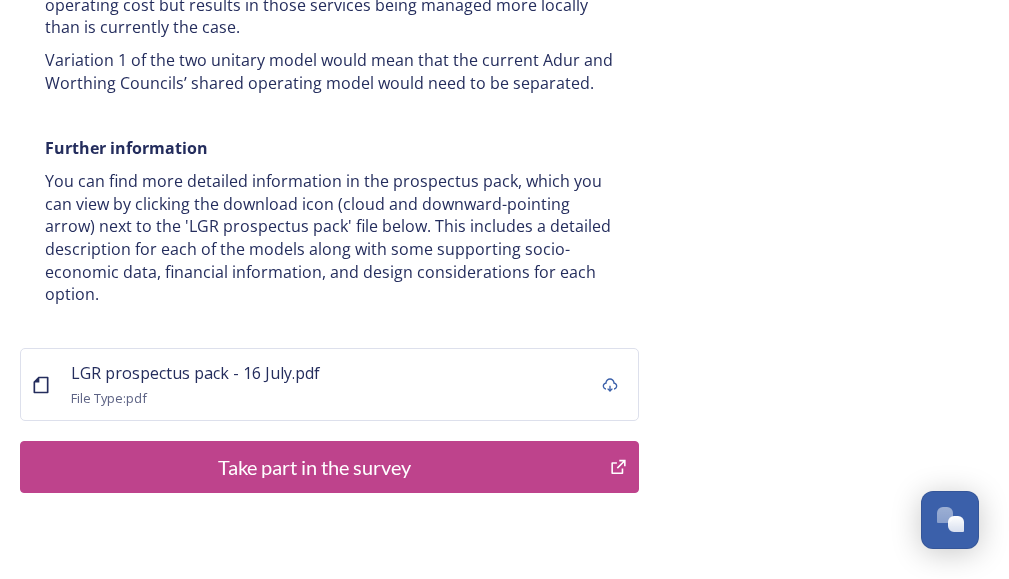 click on "Take part in the survey" at bounding box center [315, 467] 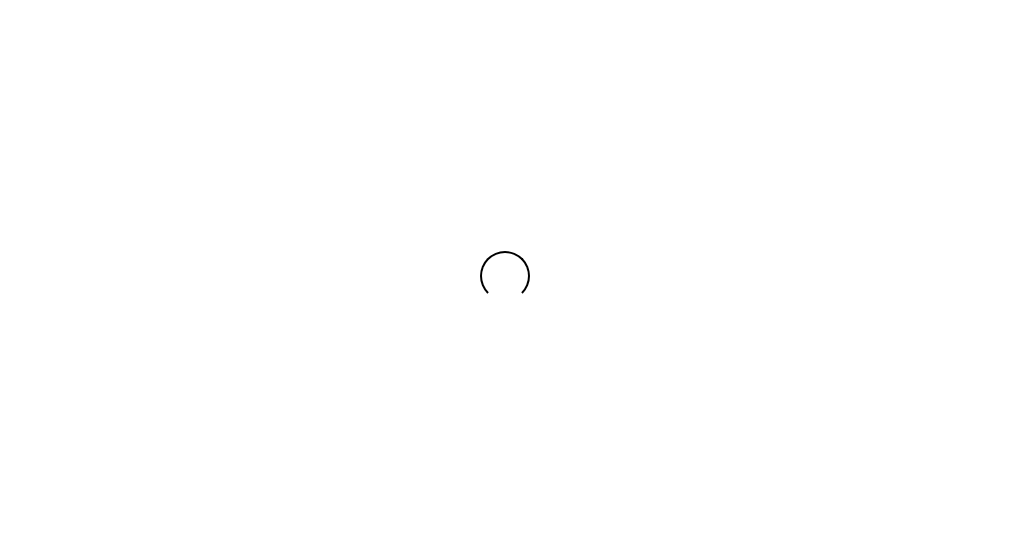 scroll, scrollTop: 0, scrollLeft: 0, axis: both 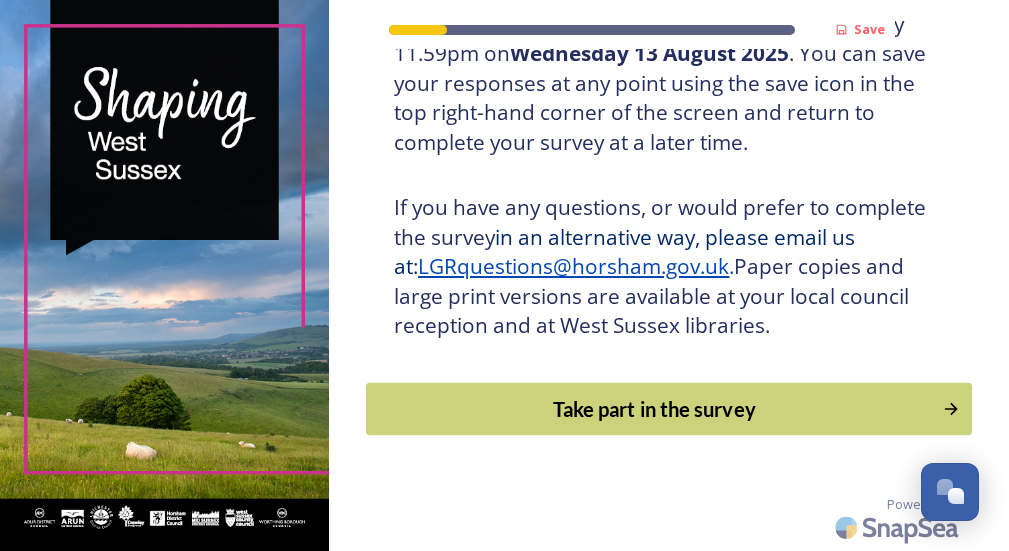 click on "Take part in the survey" at bounding box center (654, 409) 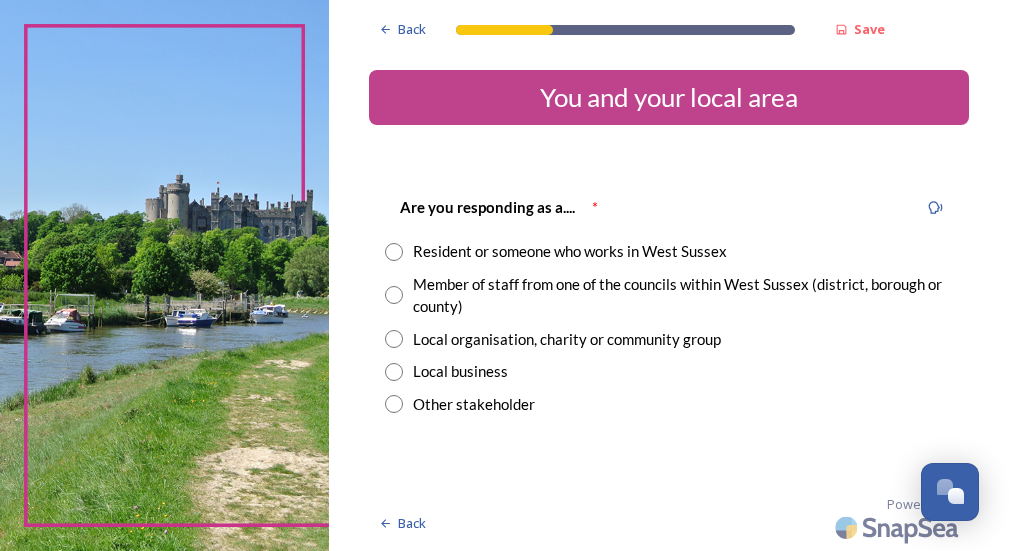 click at bounding box center (394, 252) 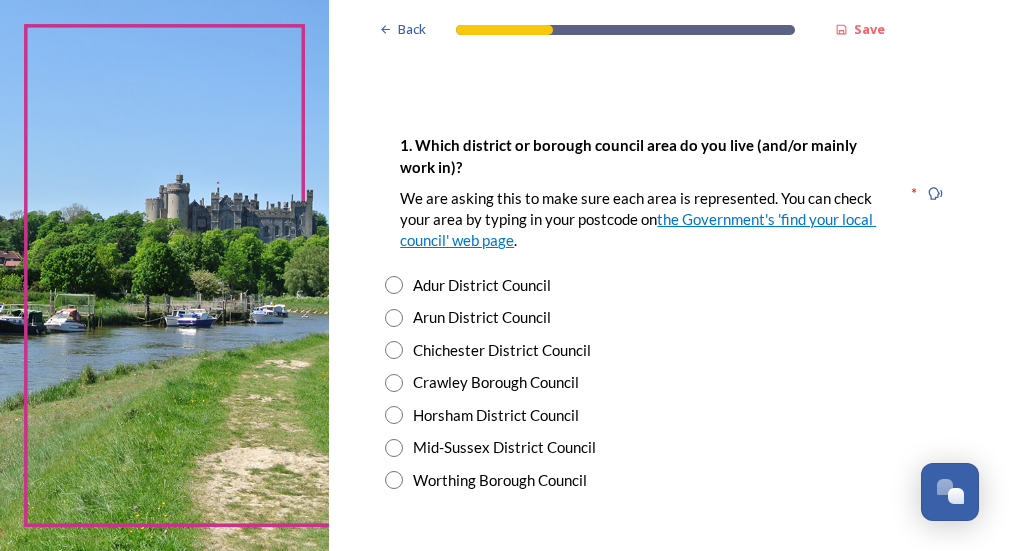 scroll, scrollTop: 375, scrollLeft: 0, axis: vertical 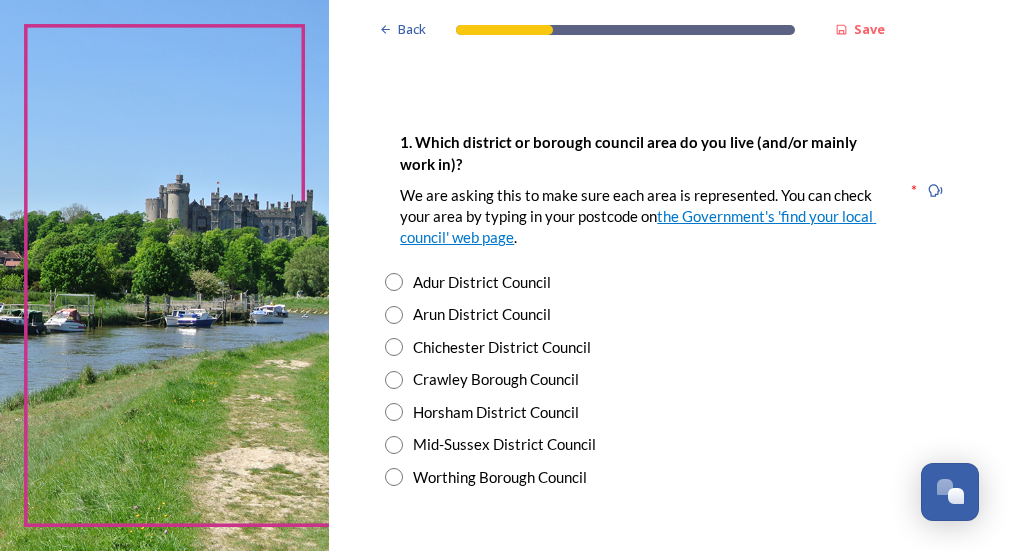 click at bounding box center (394, 315) 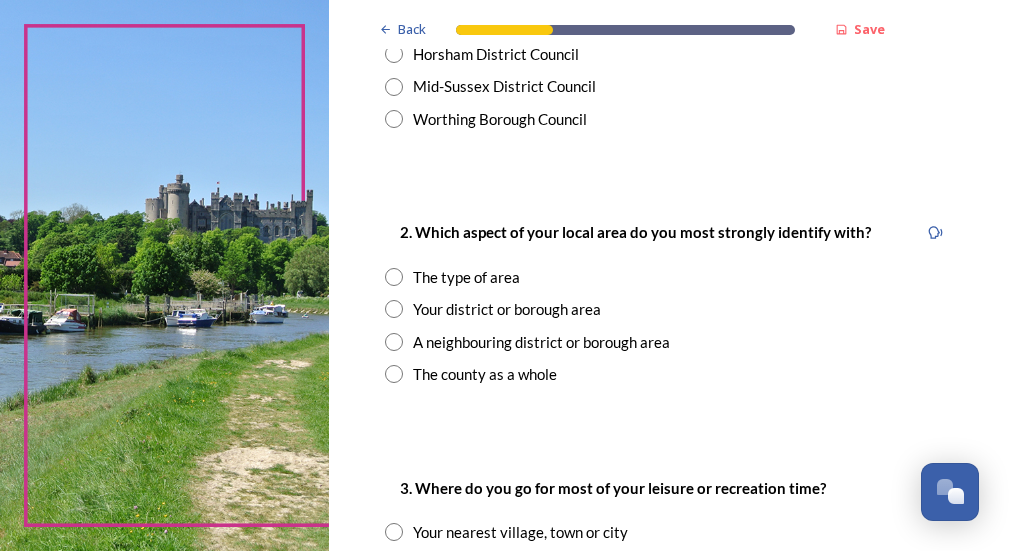 scroll, scrollTop: 742, scrollLeft: 0, axis: vertical 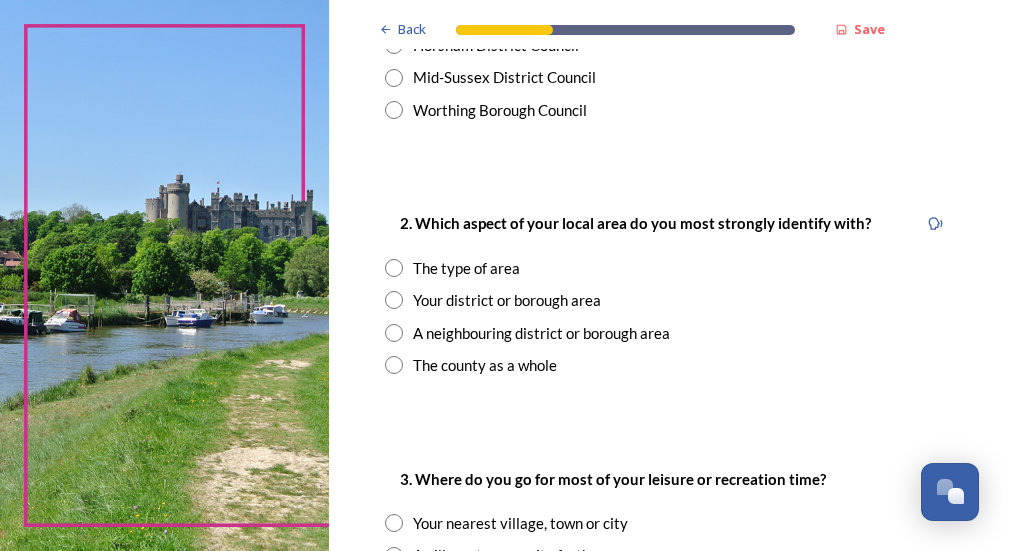 click at bounding box center (394, 300) 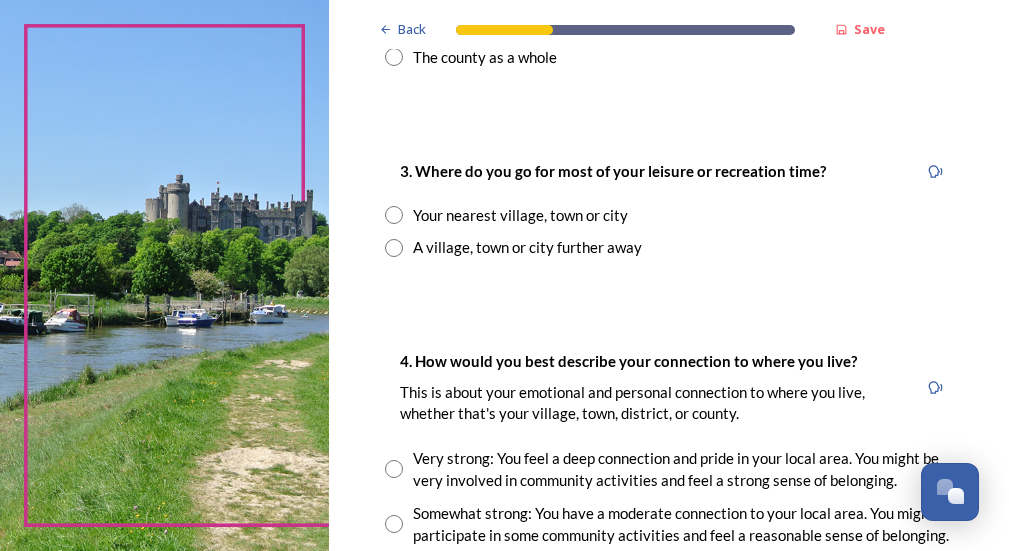 scroll, scrollTop: 1054, scrollLeft: 0, axis: vertical 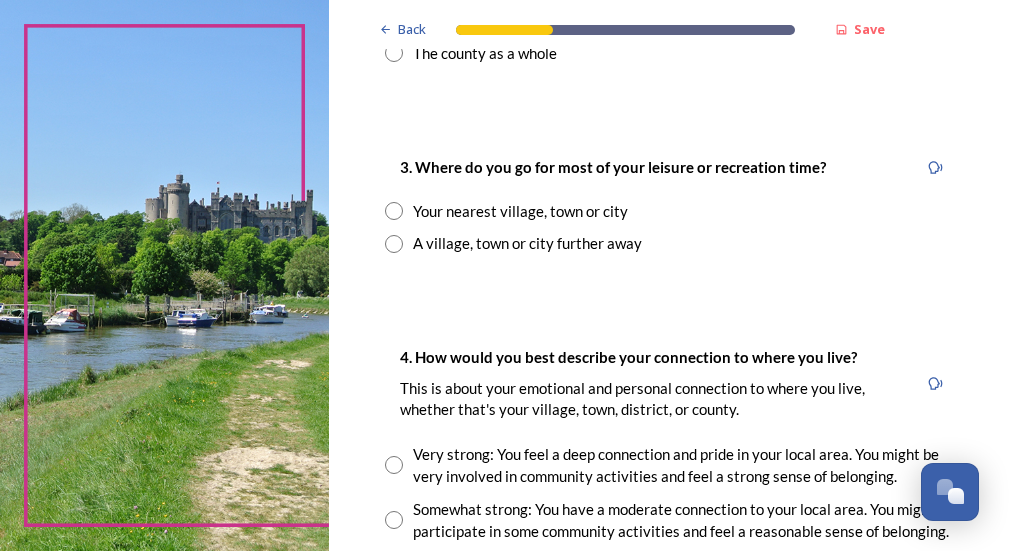 click at bounding box center [394, 211] 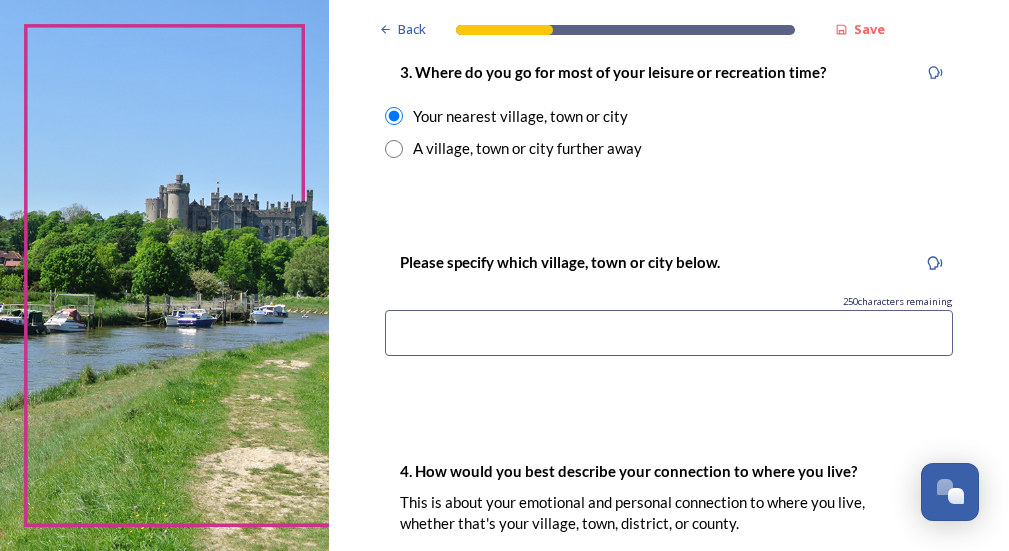 scroll, scrollTop: 1162, scrollLeft: 0, axis: vertical 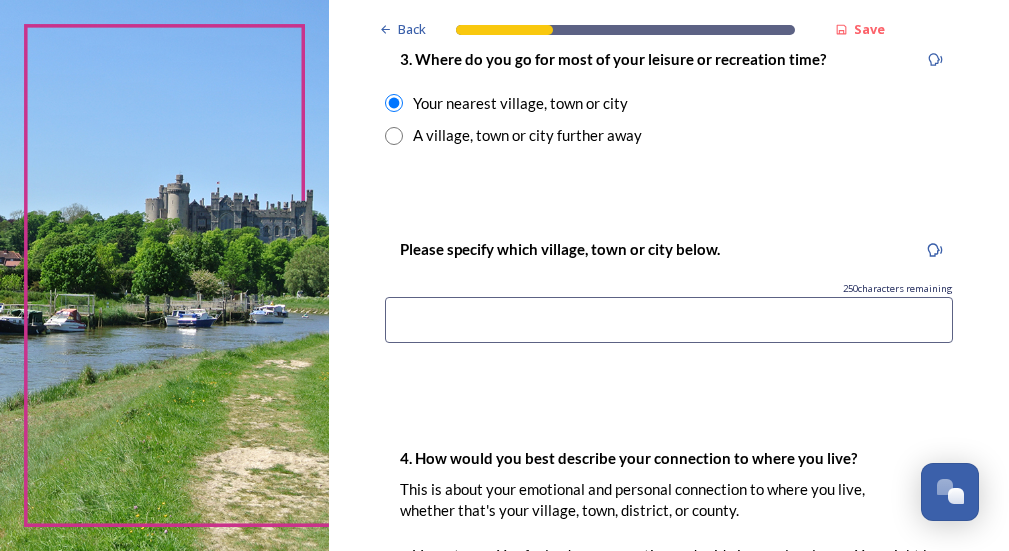 click at bounding box center [669, 320] 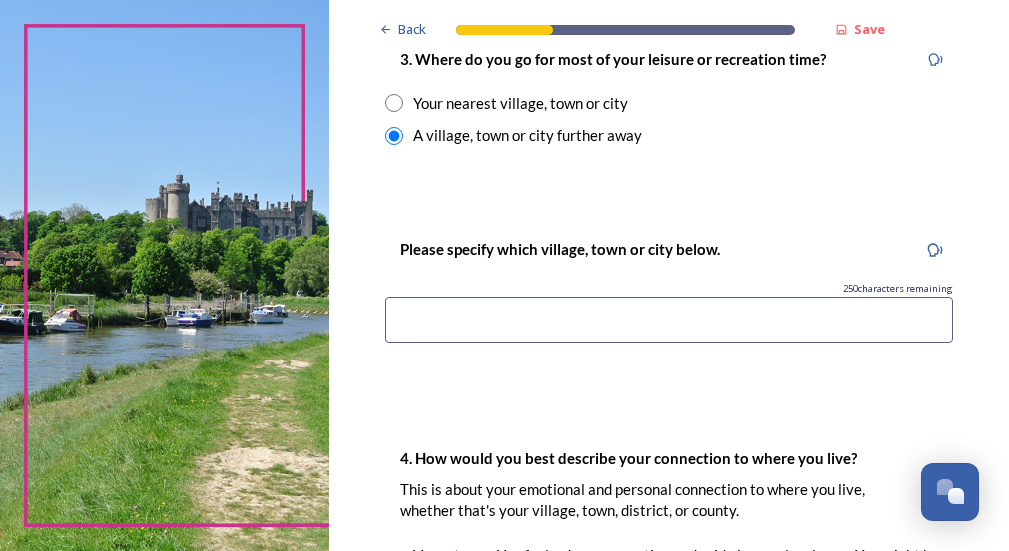 click at bounding box center [669, 320] 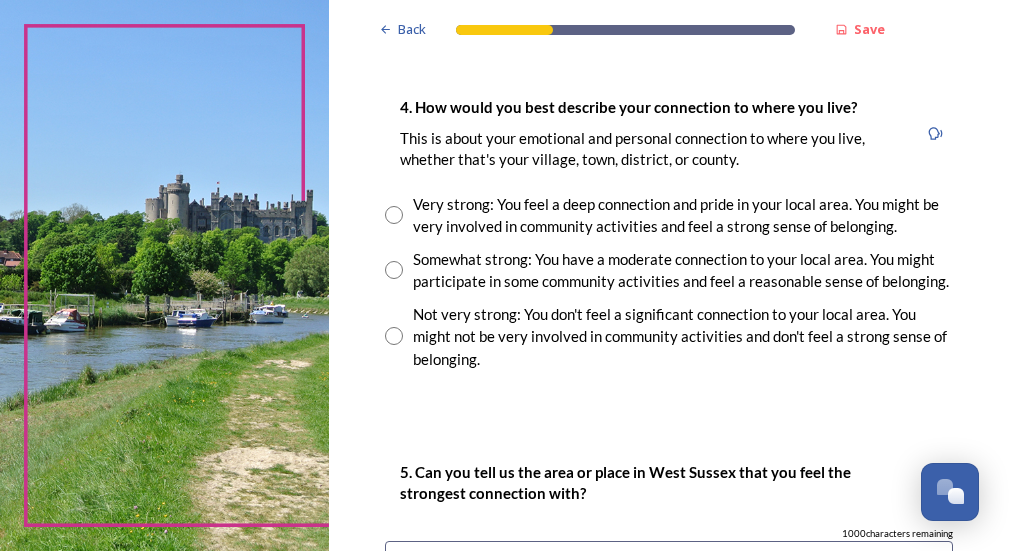 scroll, scrollTop: 1541, scrollLeft: 0, axis: vertical 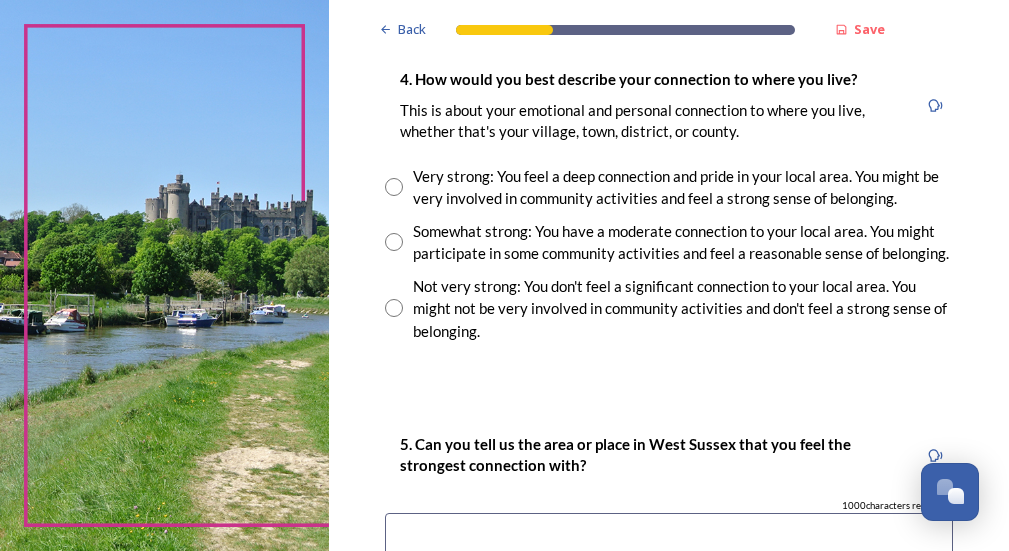 type on "[CITY], [CITY]." 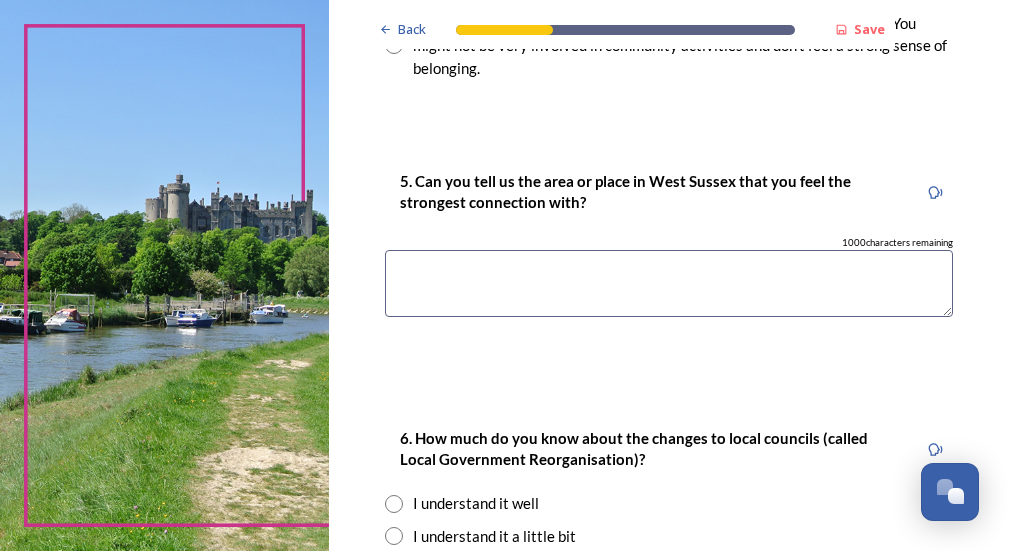 scroll, scrollTop: 1807, scrollLeft: 0, axis: vertical 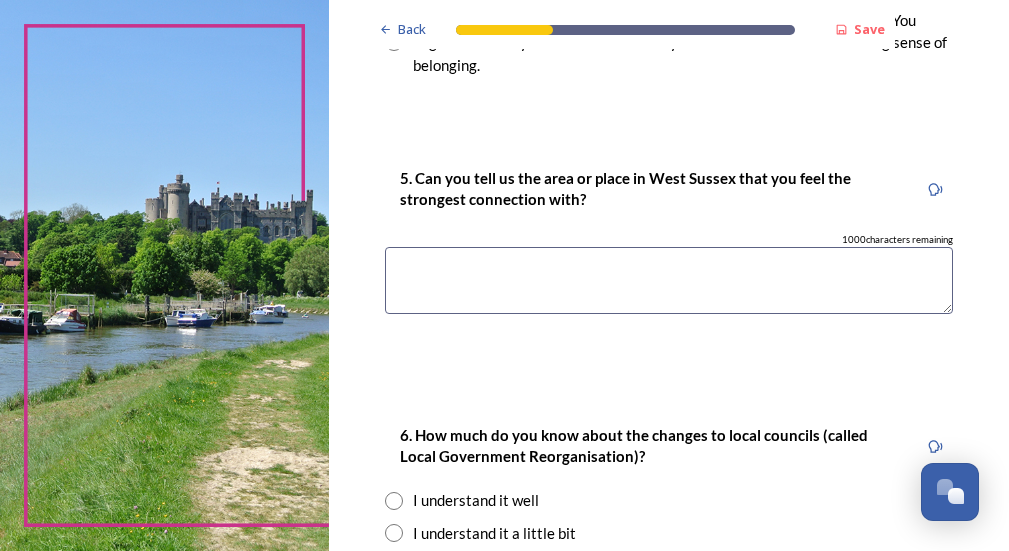 click at bounding box center [669, 280] 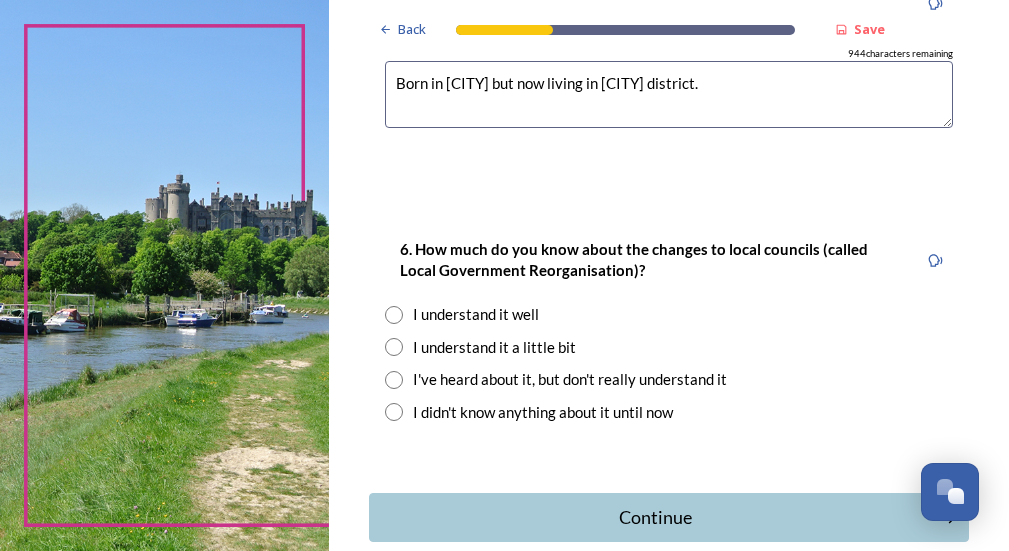 scroll, scrollTop: 2013, scrollLeft: 0, axis: vertical 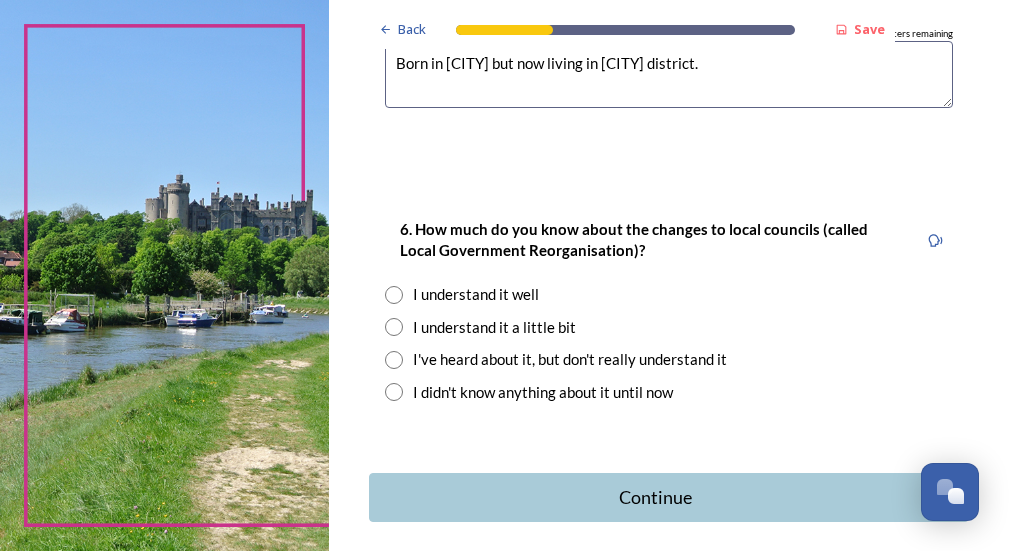 type on "Born in [CITY] but now living in [CITY] district." 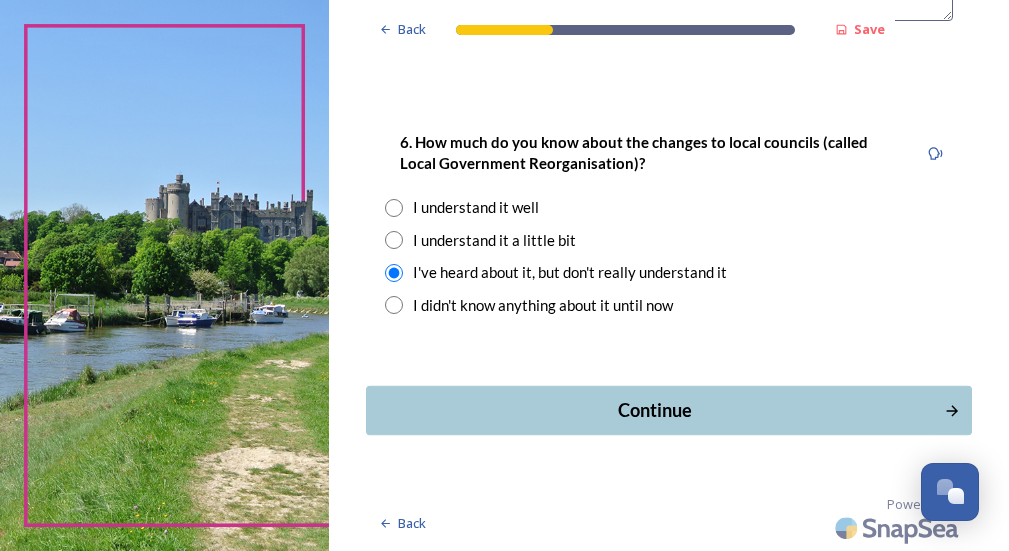 scroll, scrollTop: 2162, scrollLeft: 0, axis: vertical 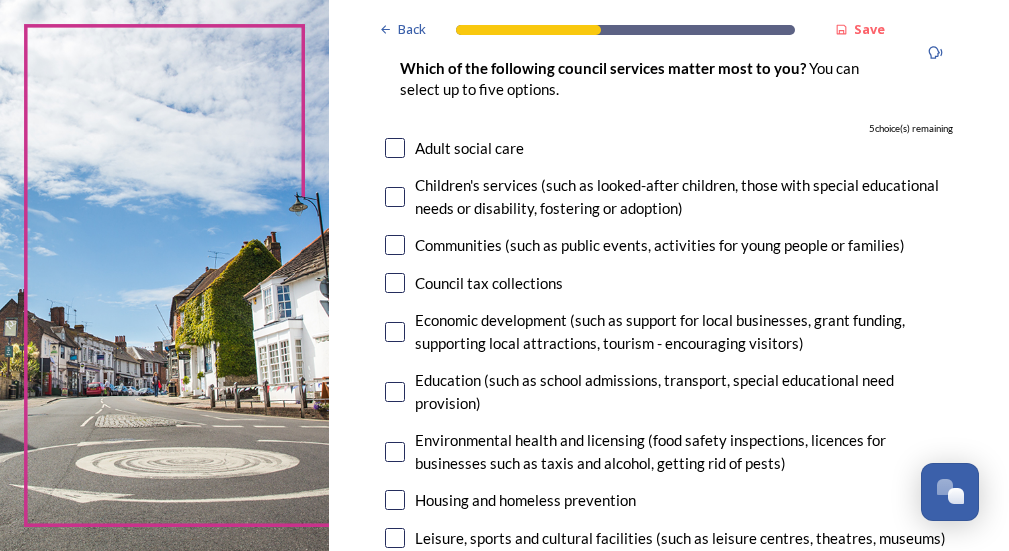 click at bounding box center [395, 245] 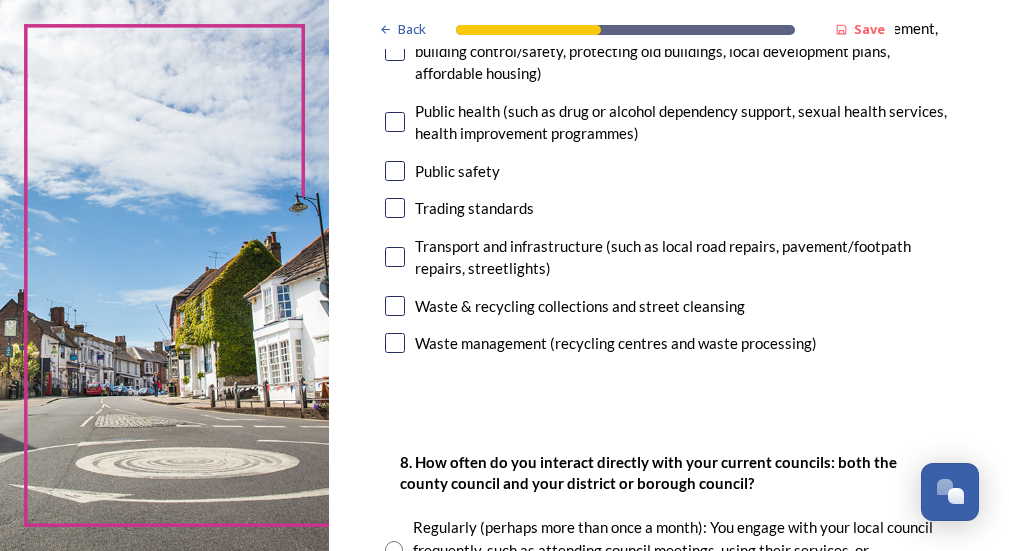 scroll, scrollTop: 850, scrollLeft: 0, axis: vertical 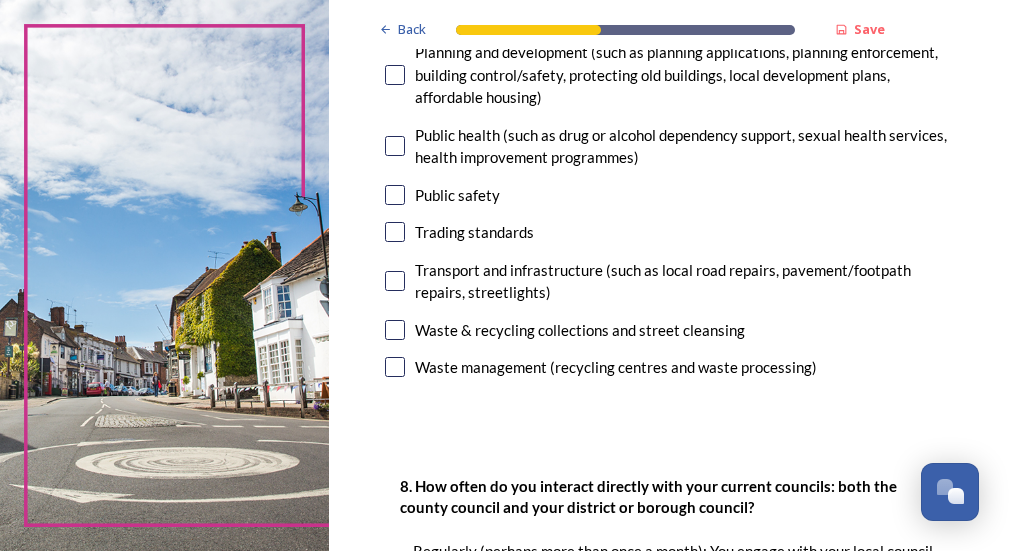 click at bounding box center [395, 281] 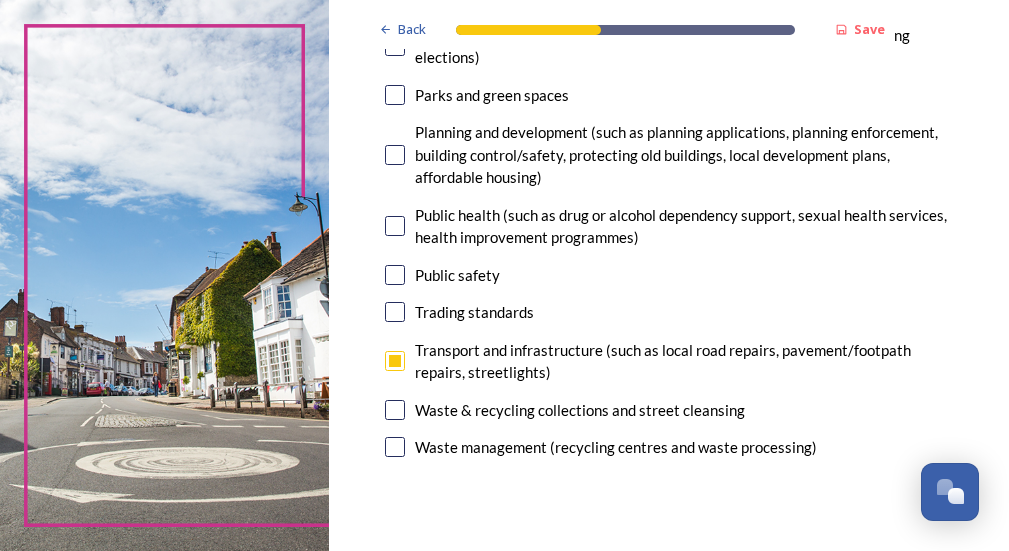 scroll, scrollTop: 762, scrollLeft: 0, axis: vertical 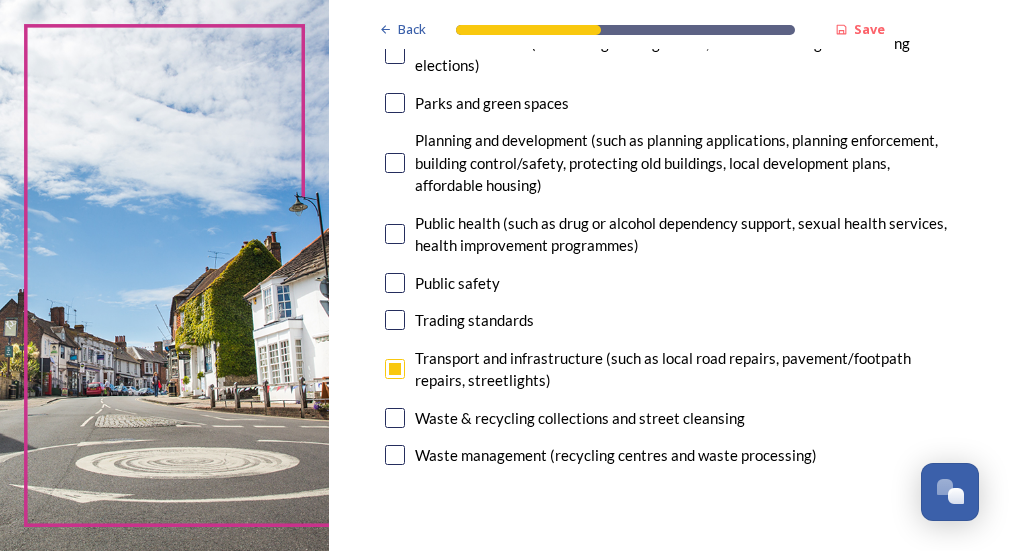 click at bounding box center (395, 283) 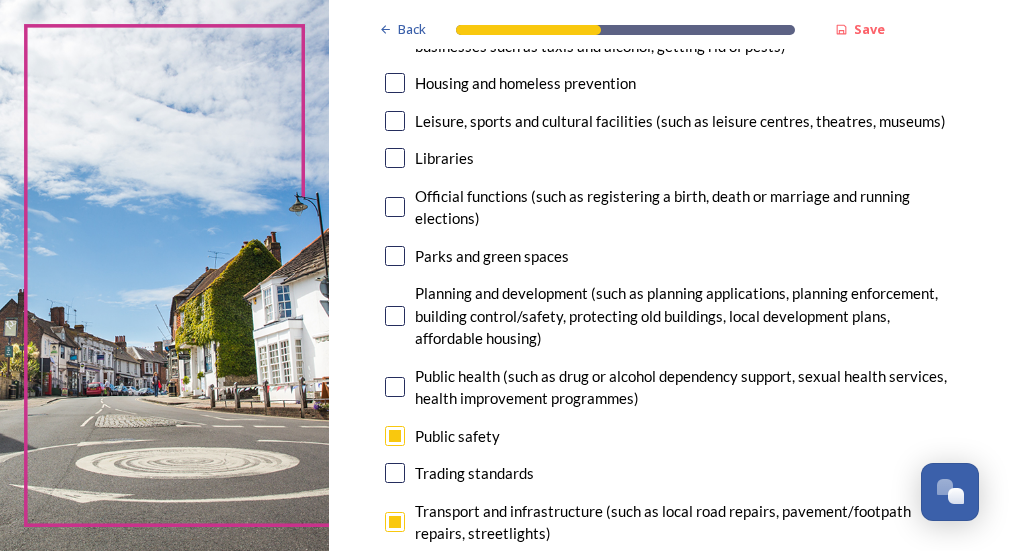 scroll, scrollTop: 610, scrollLeft: 0, axis: vertical 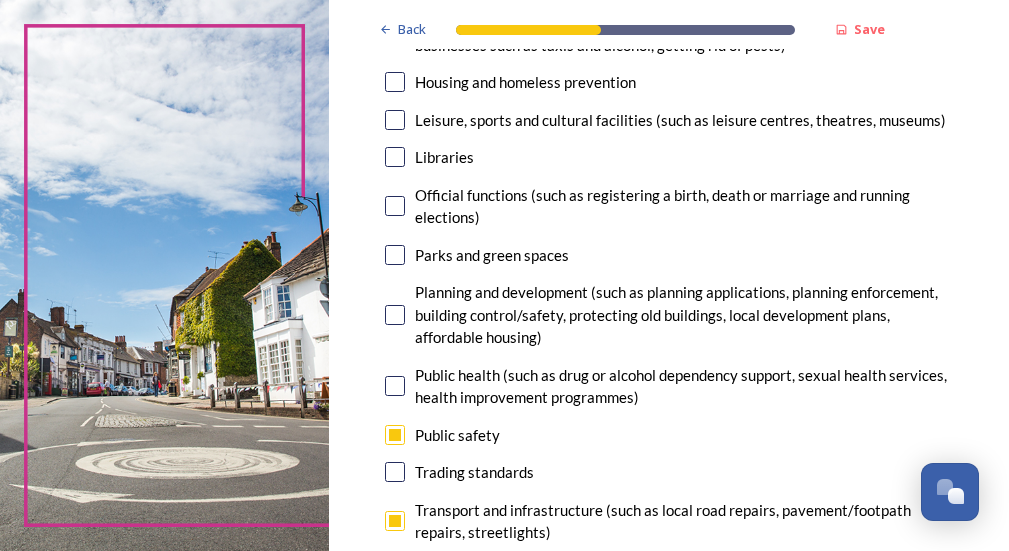 click at bounding box center [395, 315] 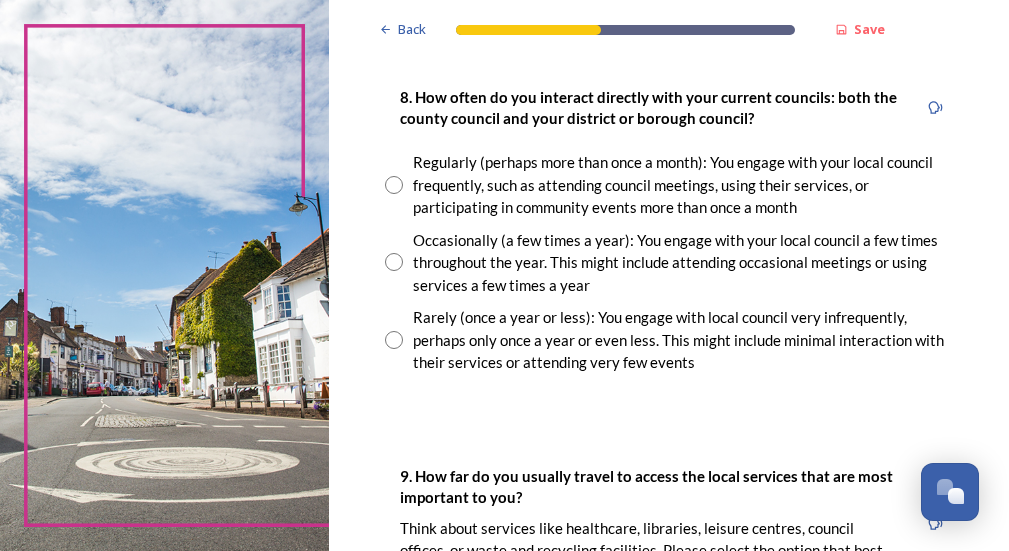 scroll, scrollTop: 1241, scrollLeft: 0, axis: vertical 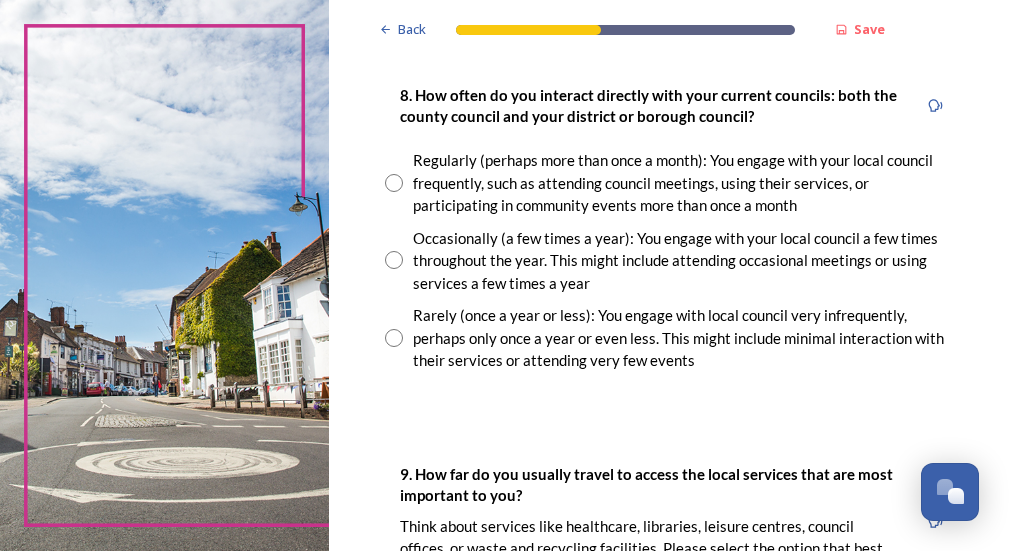 click at bounding box center (394, 260) 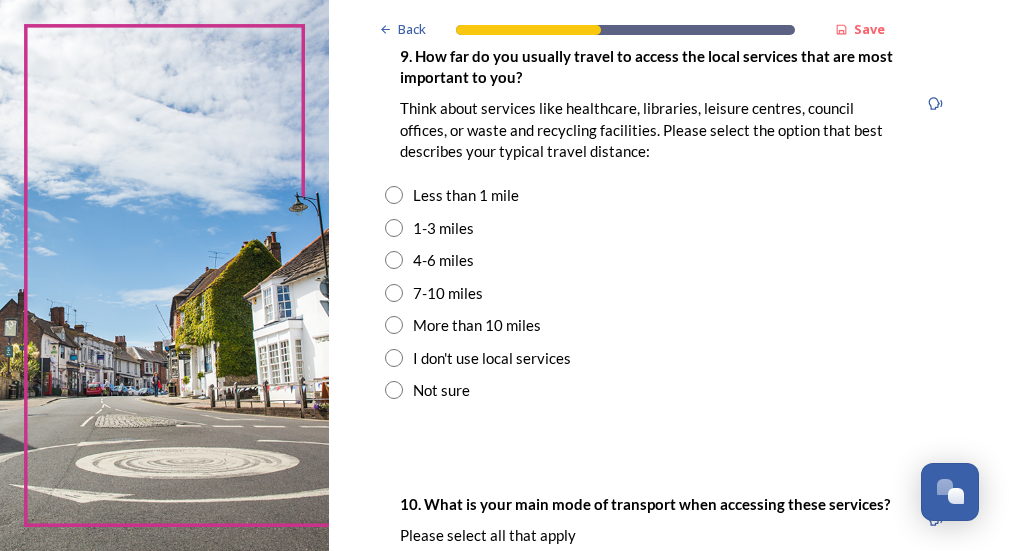 scroll, scrollTop: 1669, scrollLeft: 0, axis: vertical 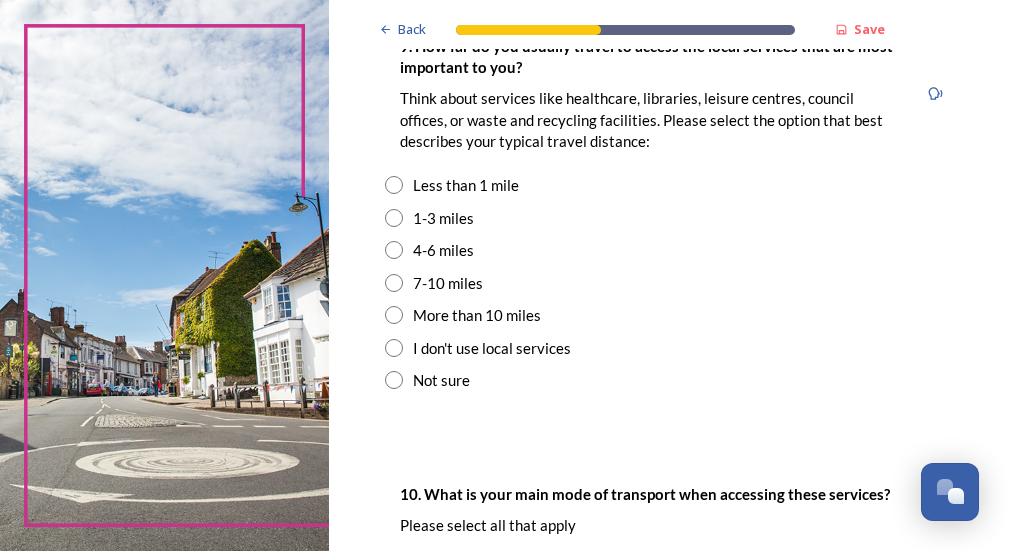 click at bounding box center [394, 250] 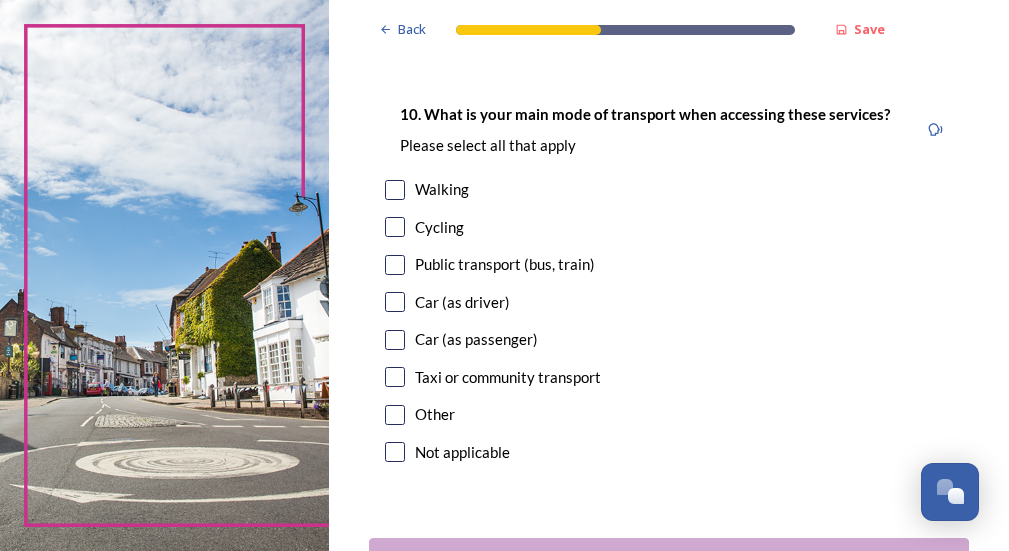 scroll, scrollTop: 2084, scrollLeft: 0, axis: vertical 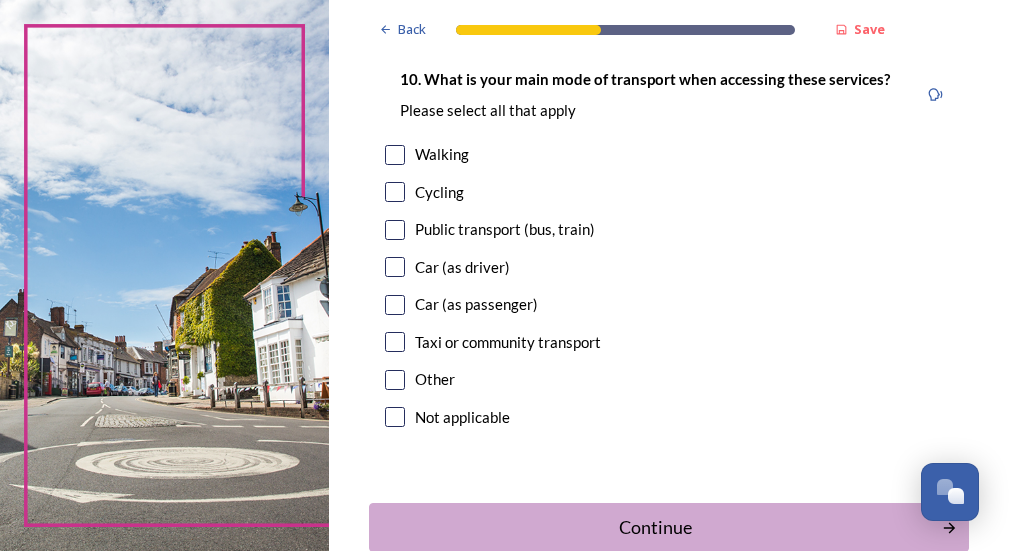 click at bounding box center [395, 267] 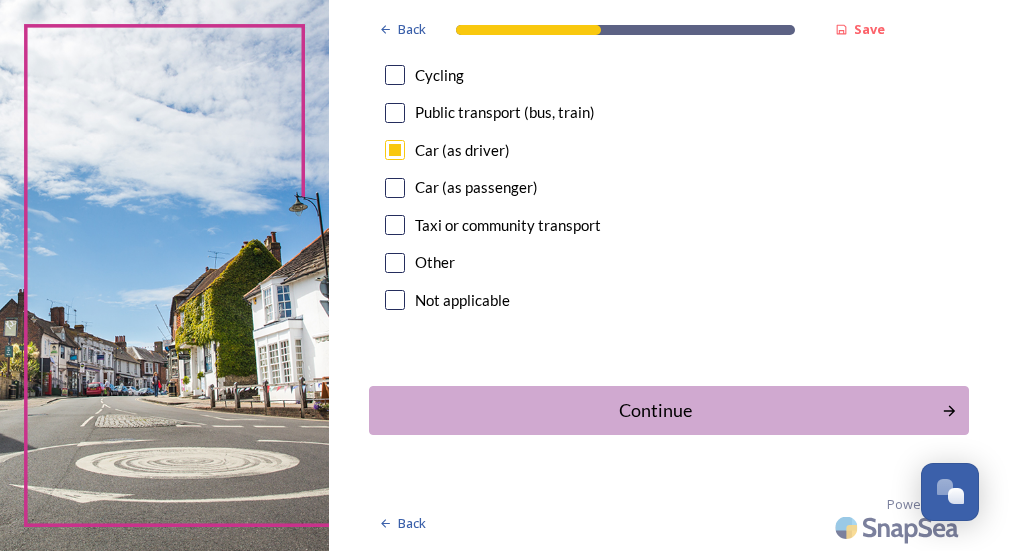 scroll, scrollTop: 2235, scrollLeft: 0, axis: vertical 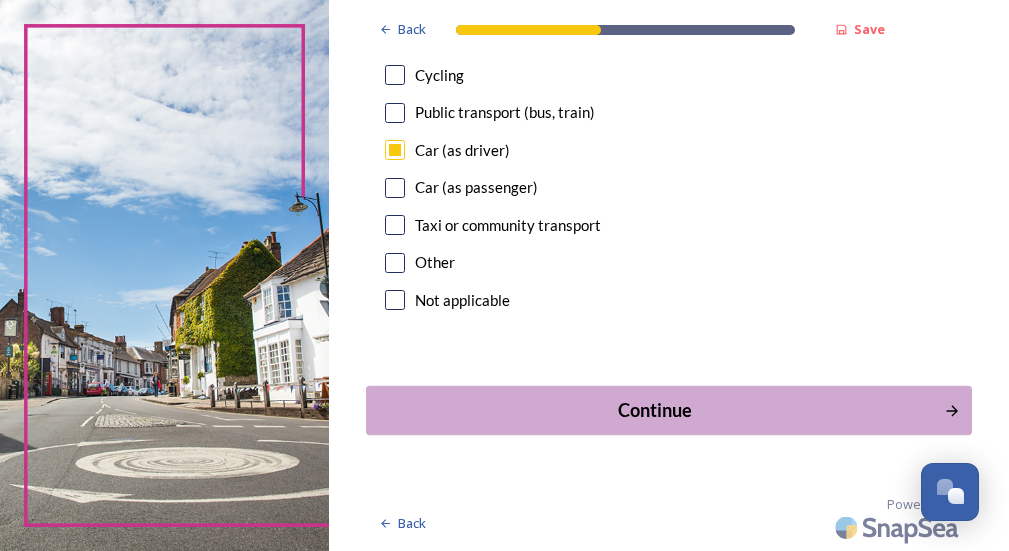 click on "Continue" at bounding box center [655, 410] 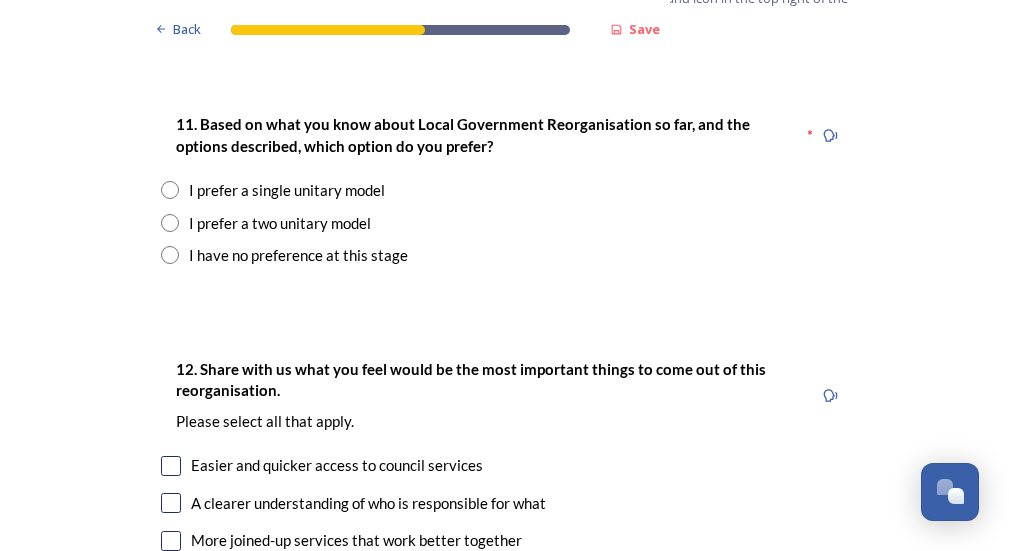 scroll, scrollTop: 2632, scrollLeft: 0, axis: vertical 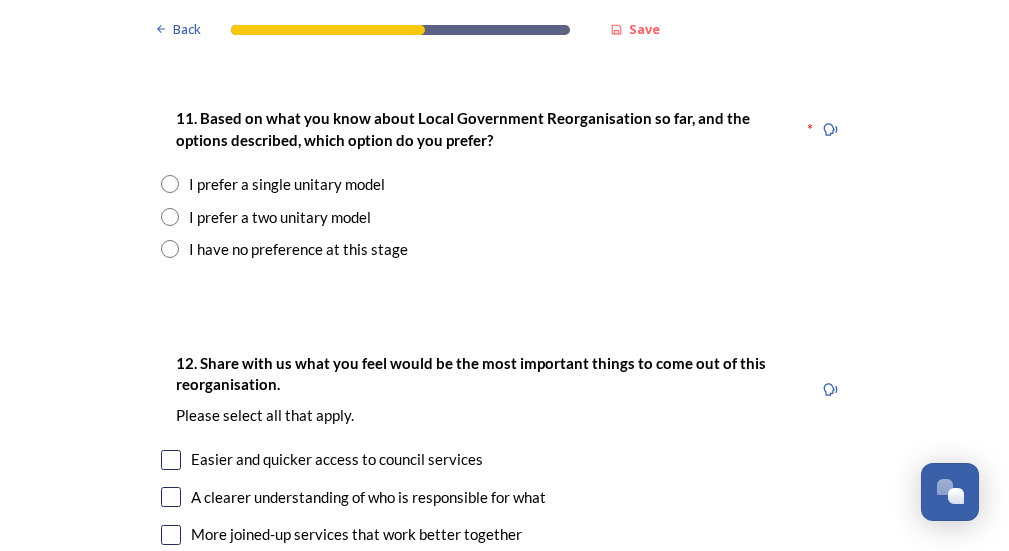 click at bounding box center (170, 217) 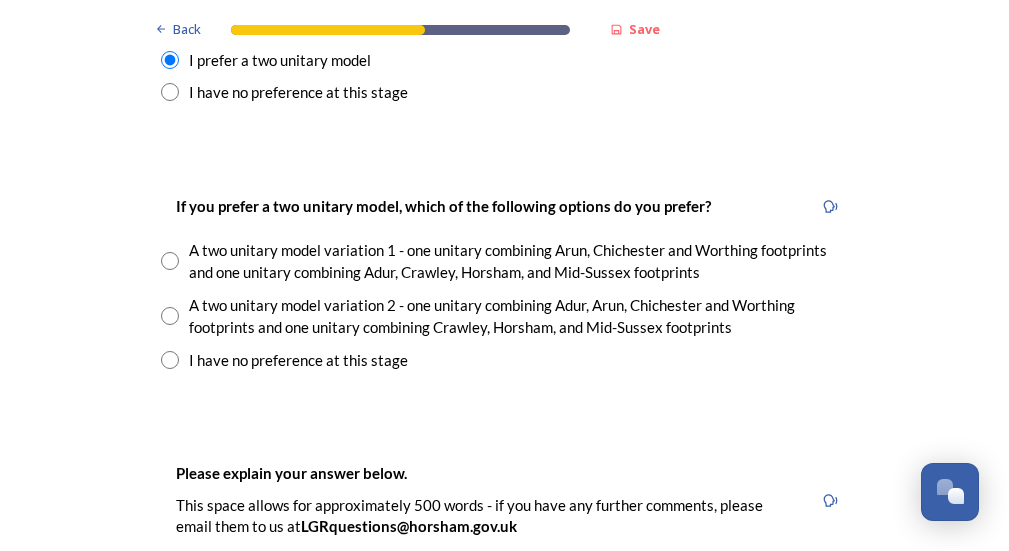 scroll, scrollTop: 2817, scrollLeft: 0, axis: vertical 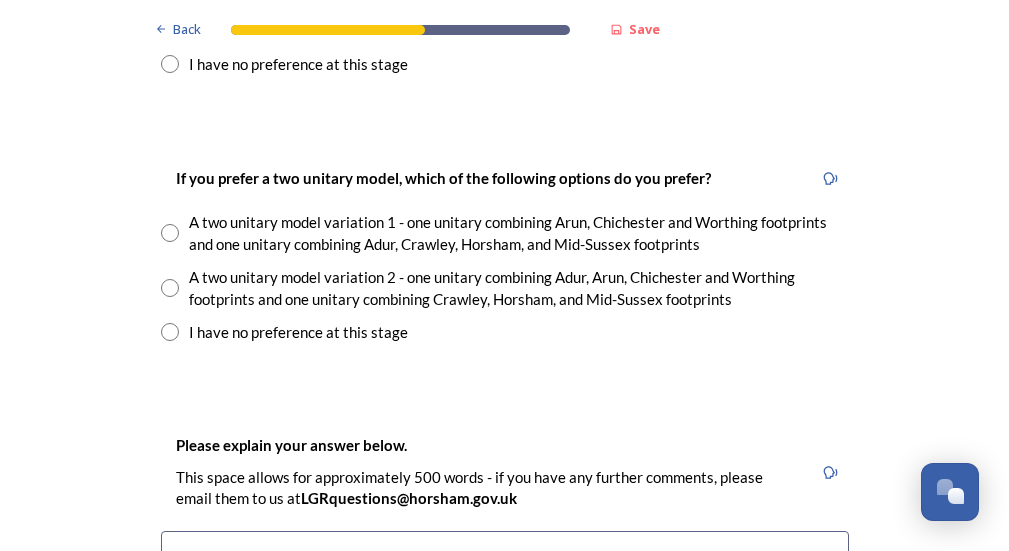 click at bounding box center [170, 332] 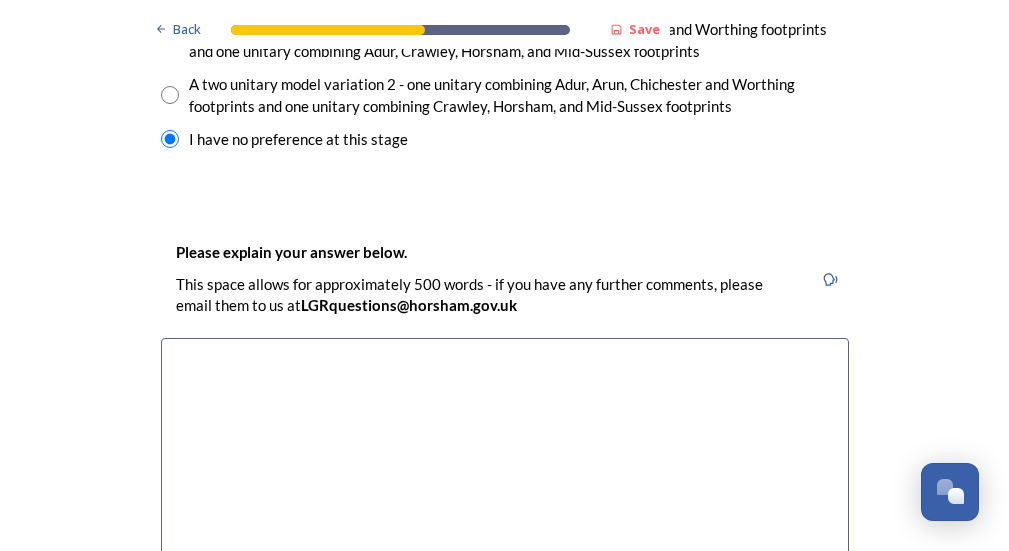 scroll, scrollTop: 3031, scrollLeft: 0, axis: vertical 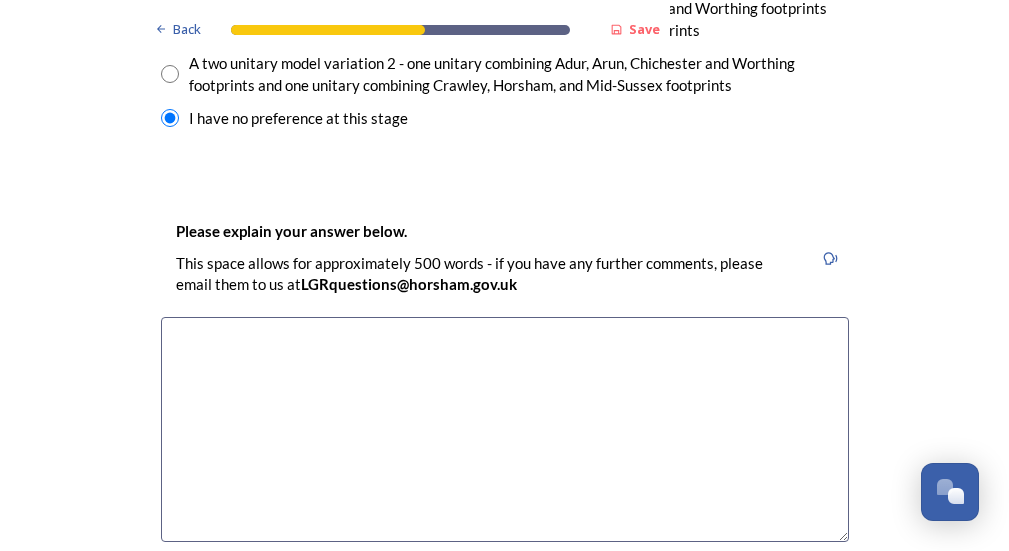 click at bounding box center [505, 429] 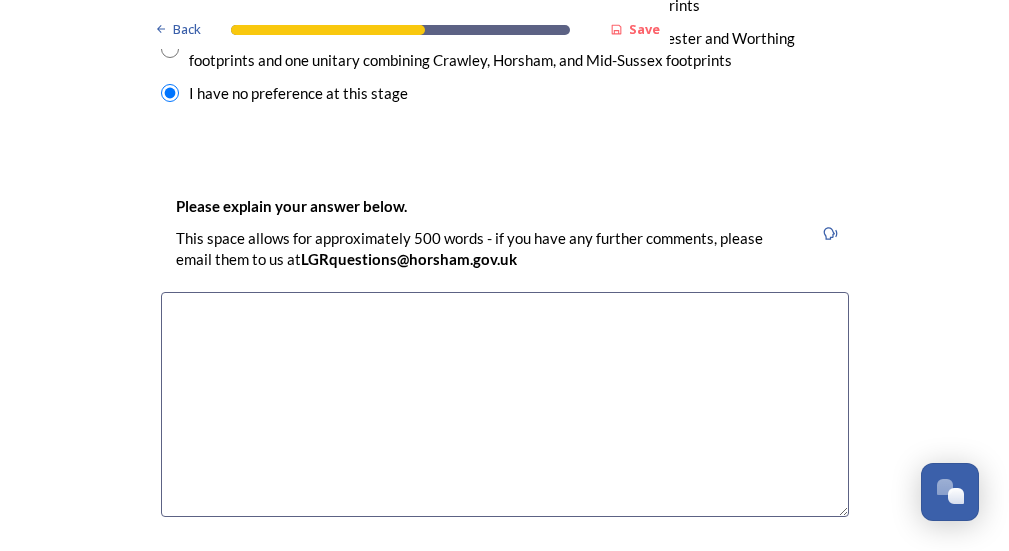 scroll, scrollTop: 3013, scrollLeft: 0, axis: vertical 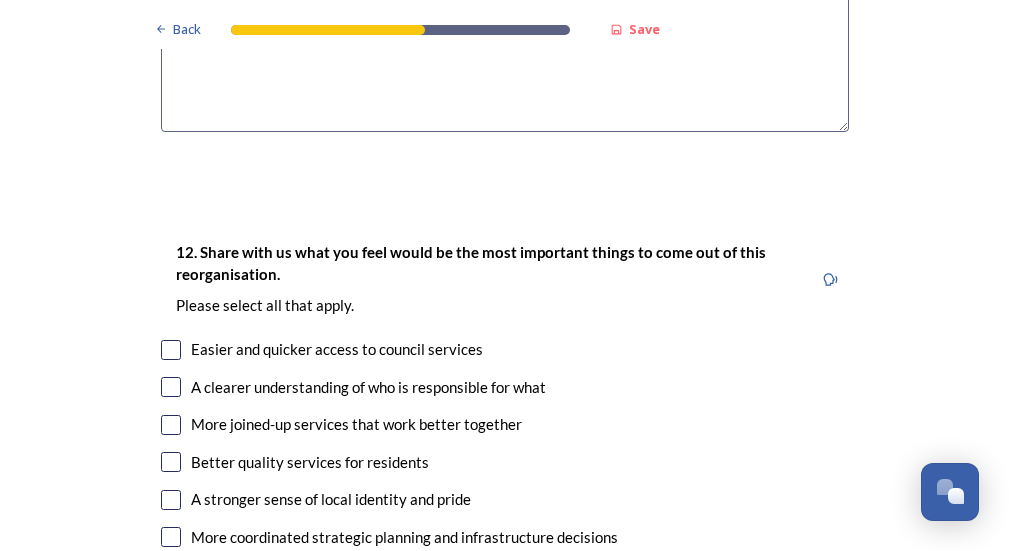 click at bounding box center [171, 387] 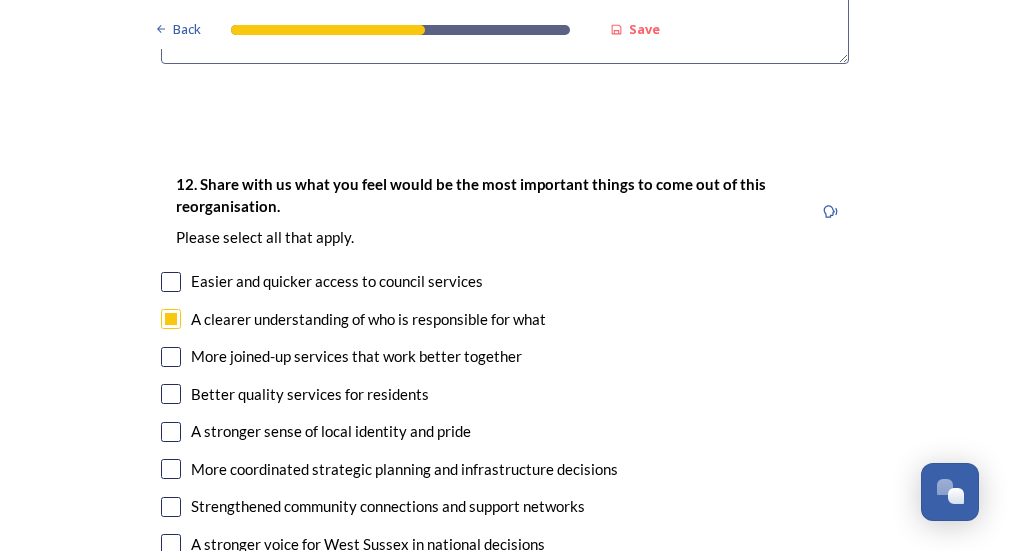scroll, scrollTop: 3525, scrollLeft: 0, axis: vertical 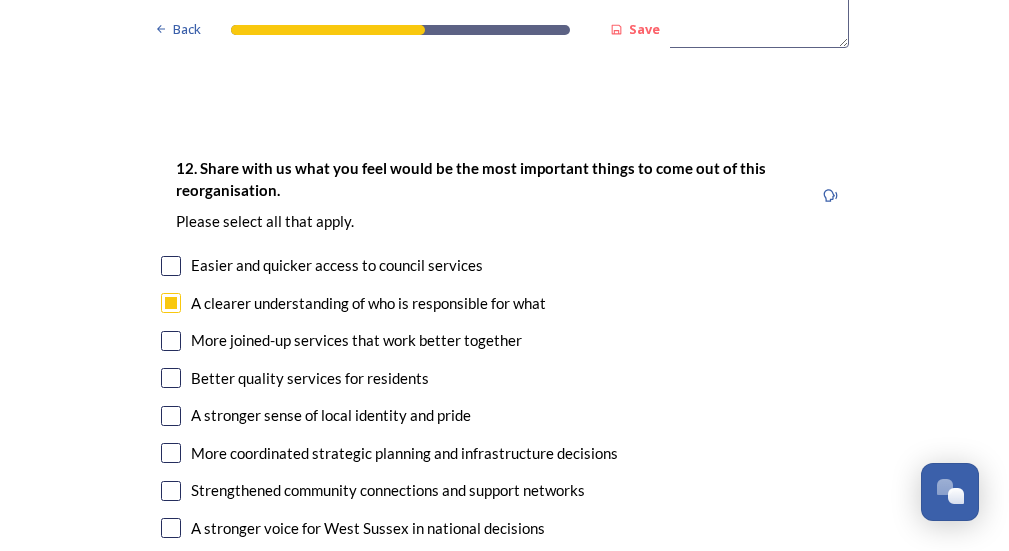 click at bounding box center (171, 266) 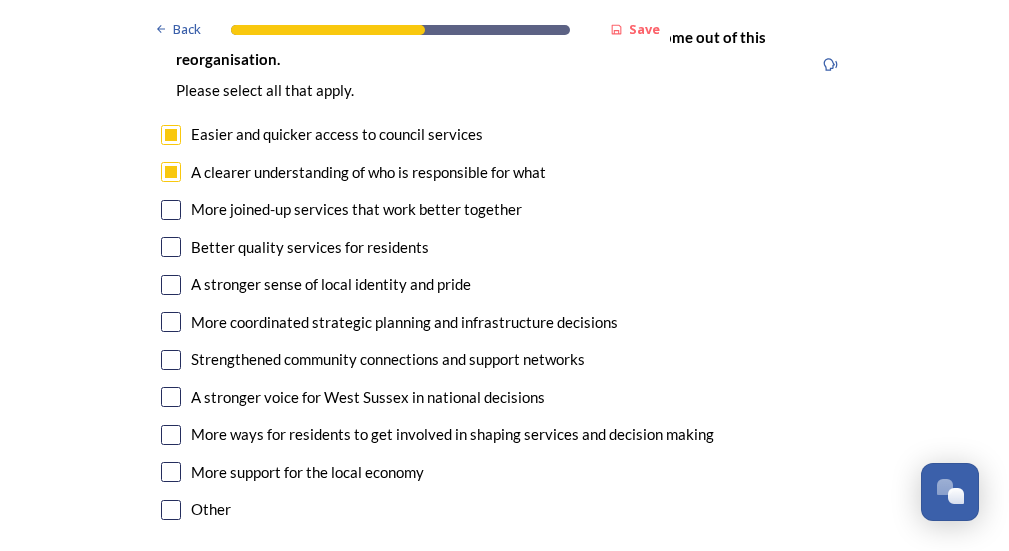 scroll, scrollTop: 3674, scrollLeft: 0, axis: vertical 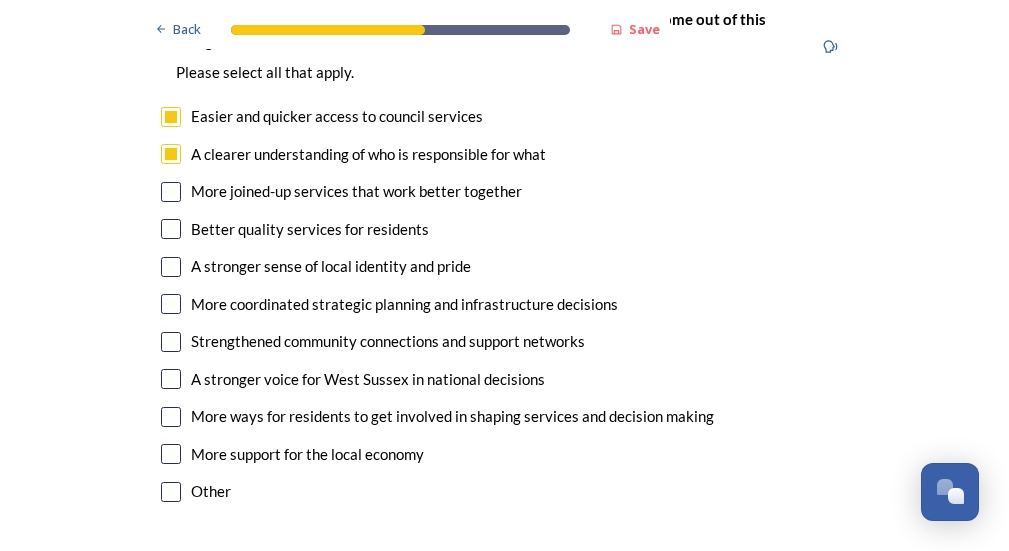 click at bounding box center (171, 229) 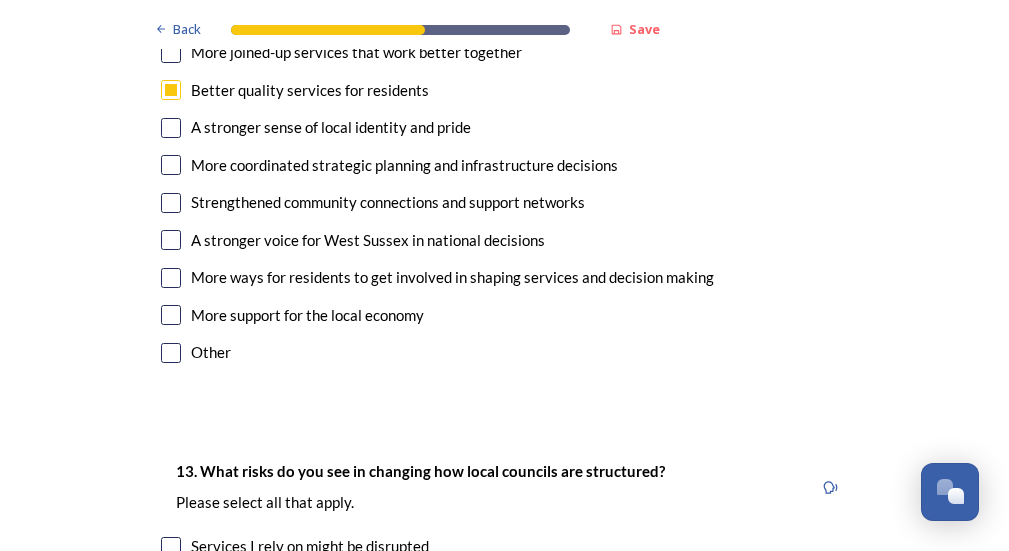 scroll, scrollTop: 3819, scrollLeft: 0, axis: vertical 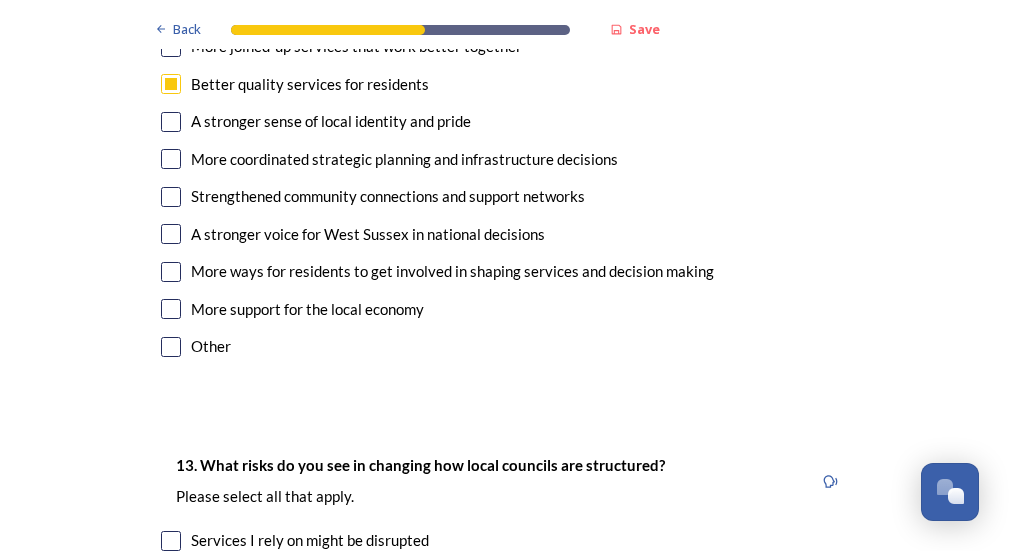 click at bounding box center (171, 272) 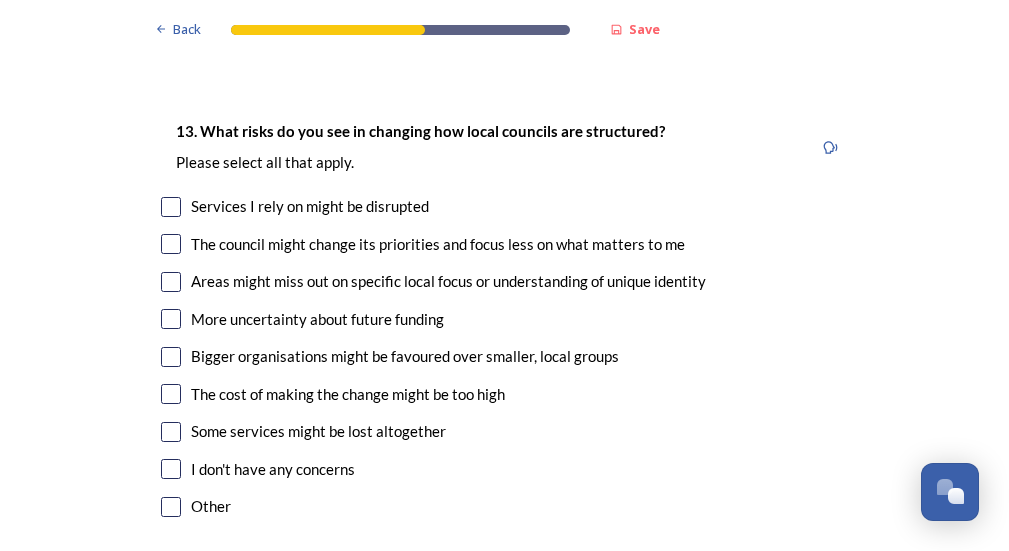 scroll, scrollTop: 4161, scrollLeft: 0, axis: vertical 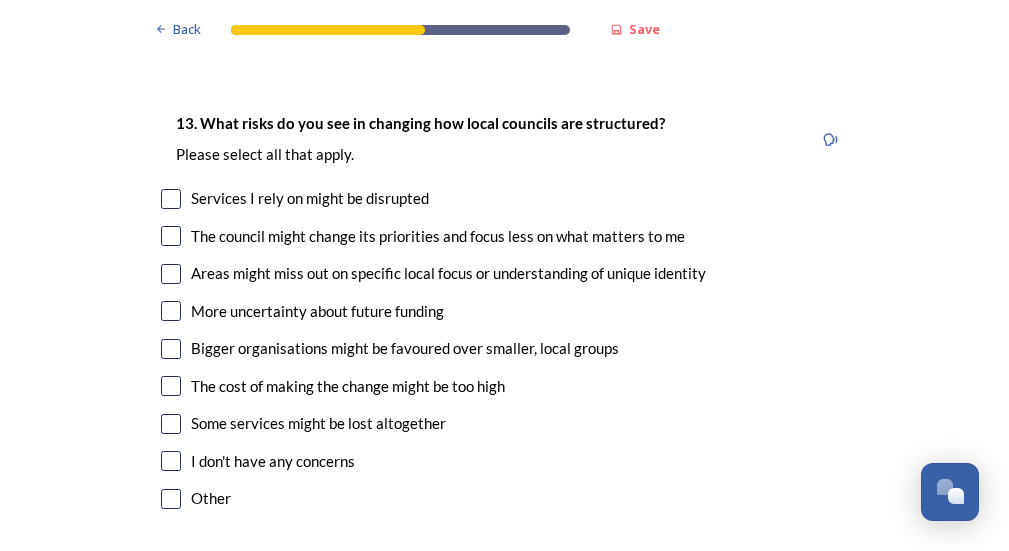 click at bounding box center (171, 199) 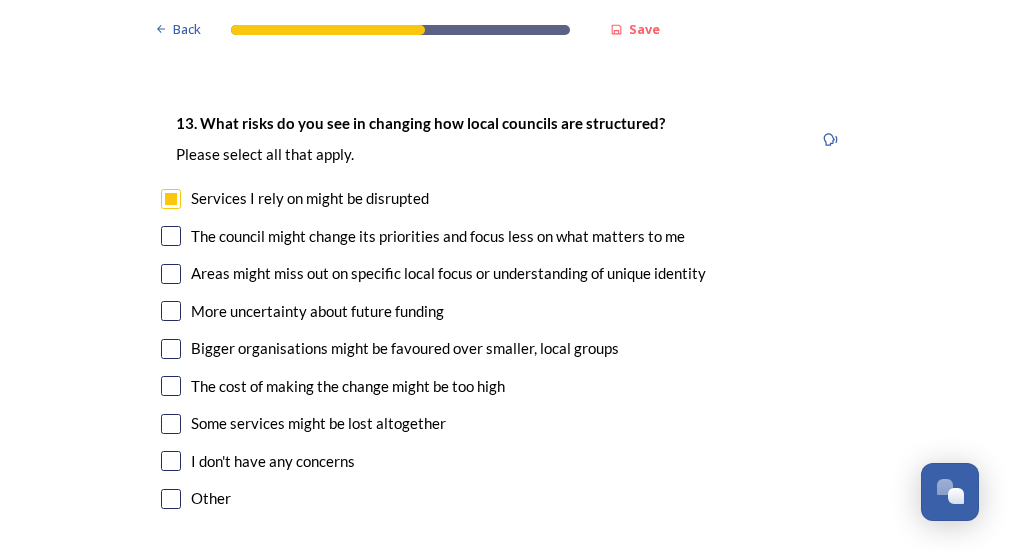 click at bounding box center (171, 236) 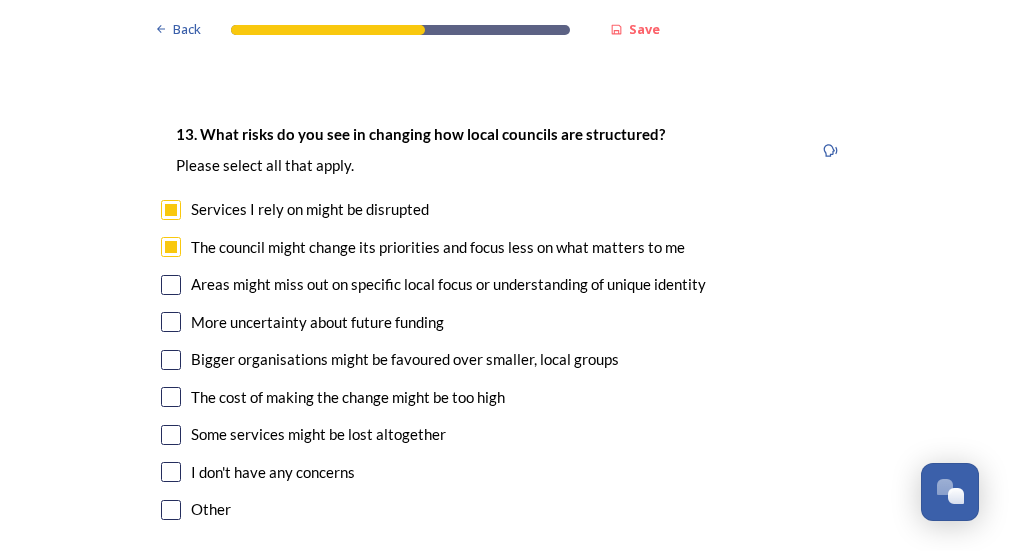 scroll, scrollTop: 4149, scrollLeft: 0, axis: vertical 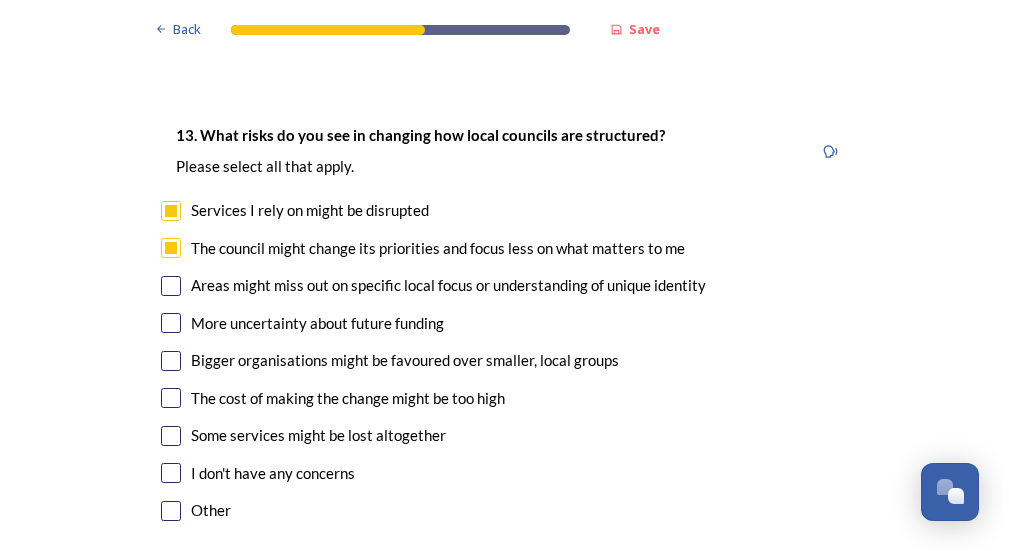 click at bounding box center (171, 361) 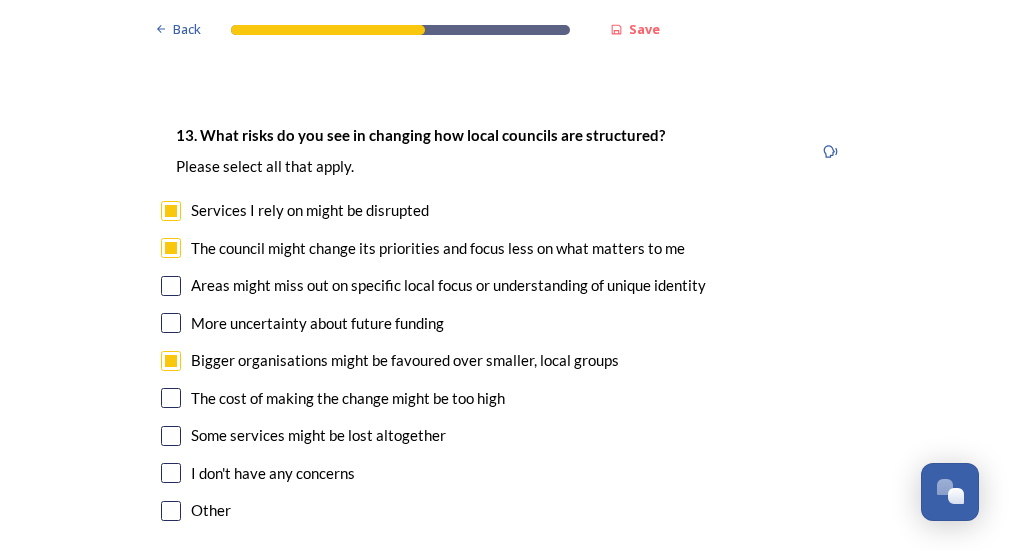 click at bounding box center (171, 286) 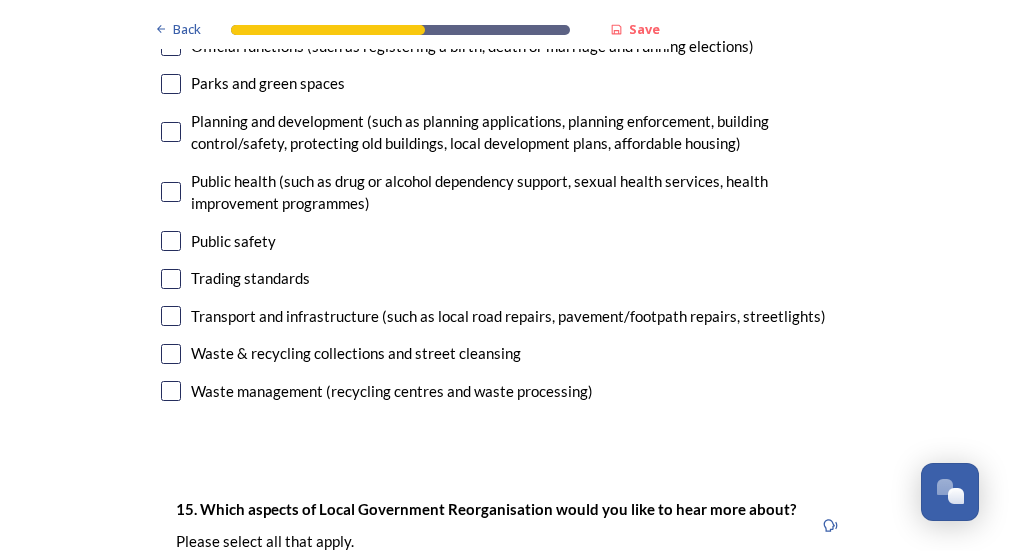 scroll, scrollTop: 5304, scrollLeft: 0, axis: vertical 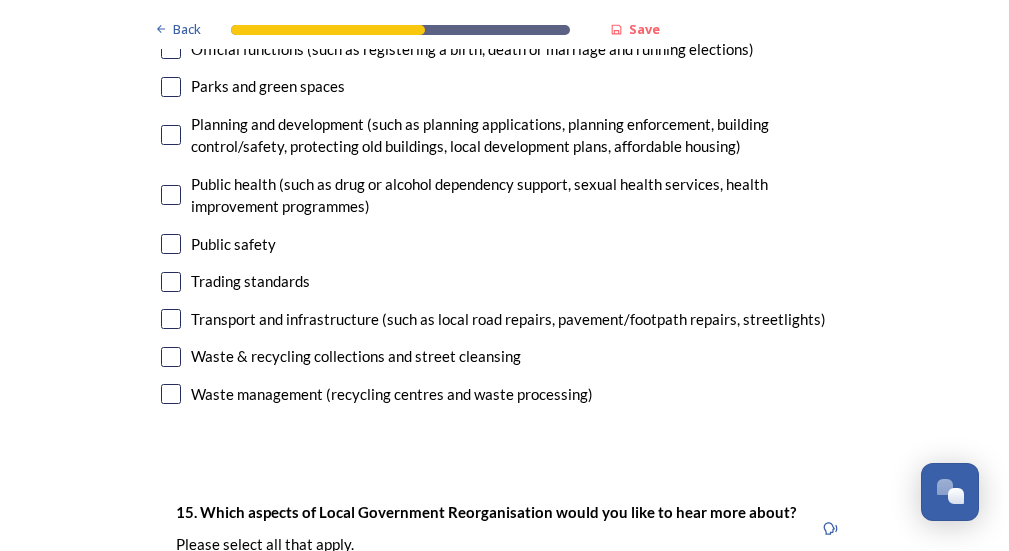 click at bounding box center [171, 394] 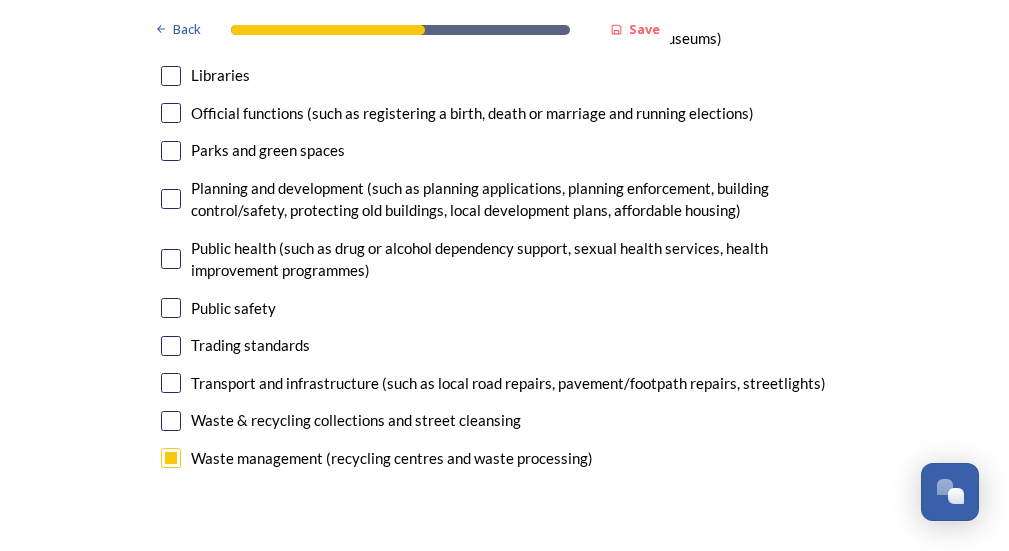 scroll, scrollTop: 5236, scrollLeft: 0, axis: vertical 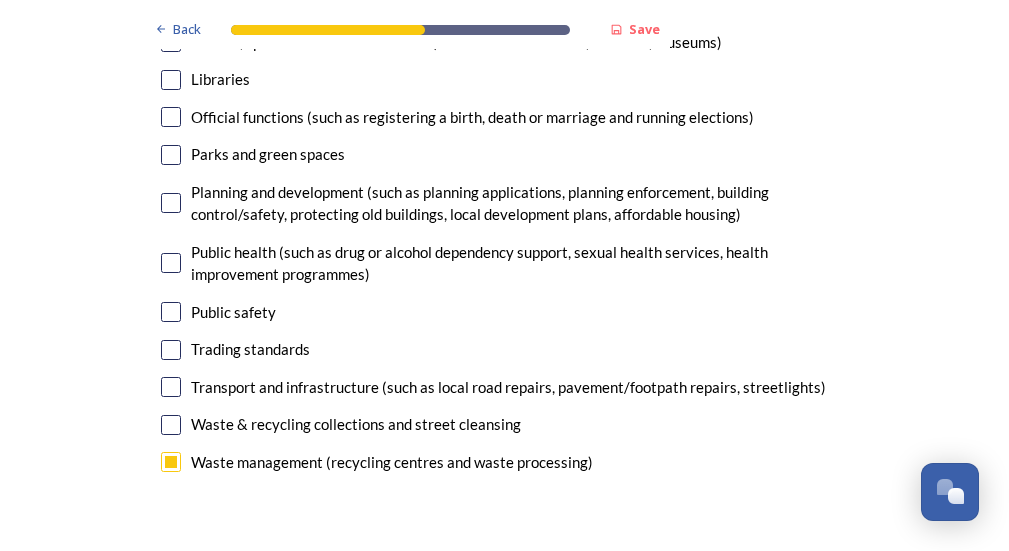 click at bounding box center (171, 387) 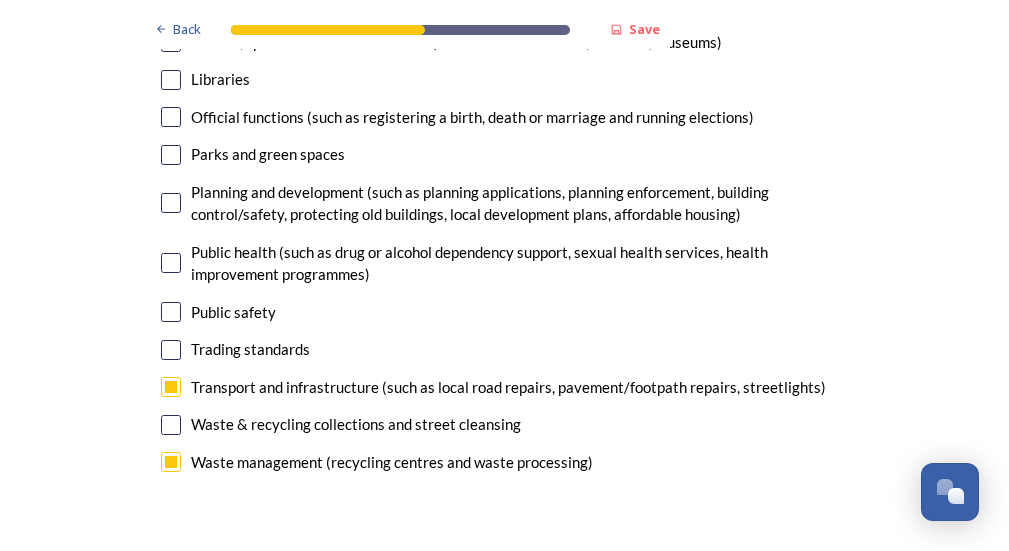 click at bounding box center (171, 312) 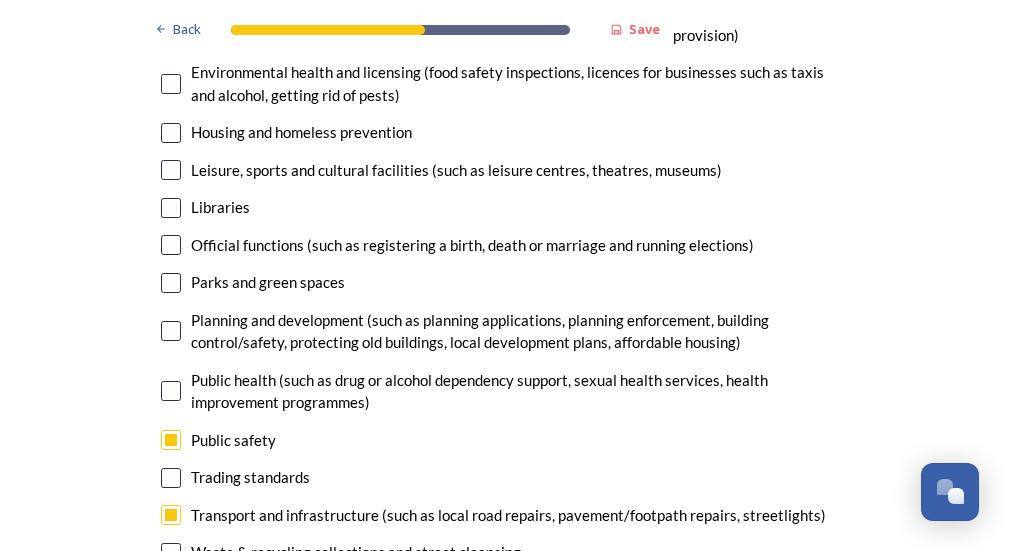 scroll, scrollTop: 5101, scrollLeft: 0, axis: vertical 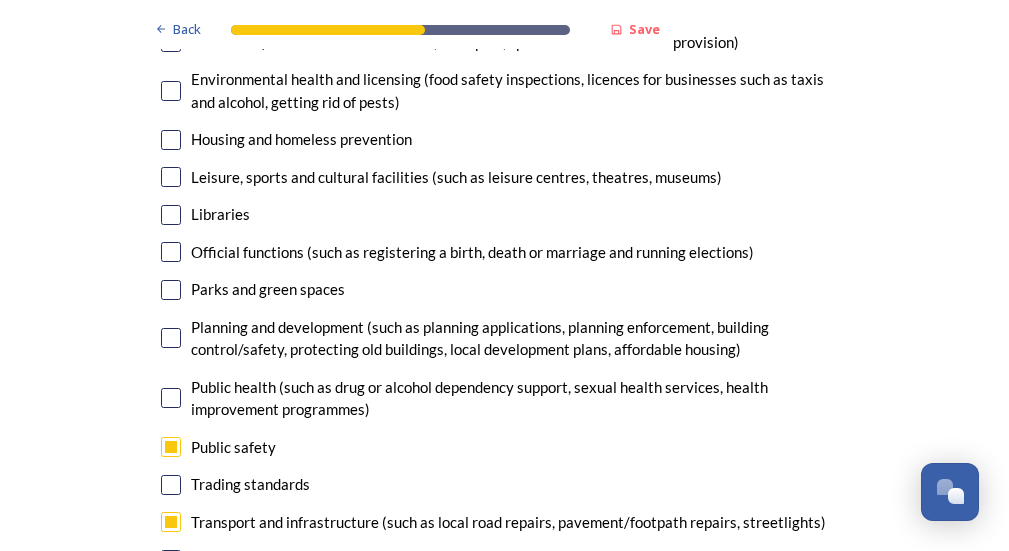 click at bounding box center [171, 338] 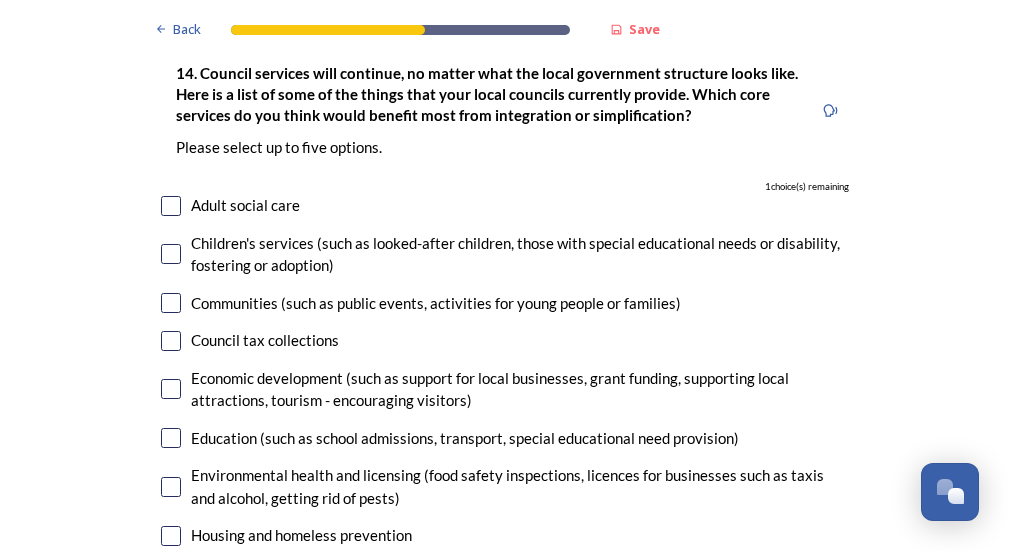 scroll, scrollTop: 4706, scrollLeft: 0, axis: vertical 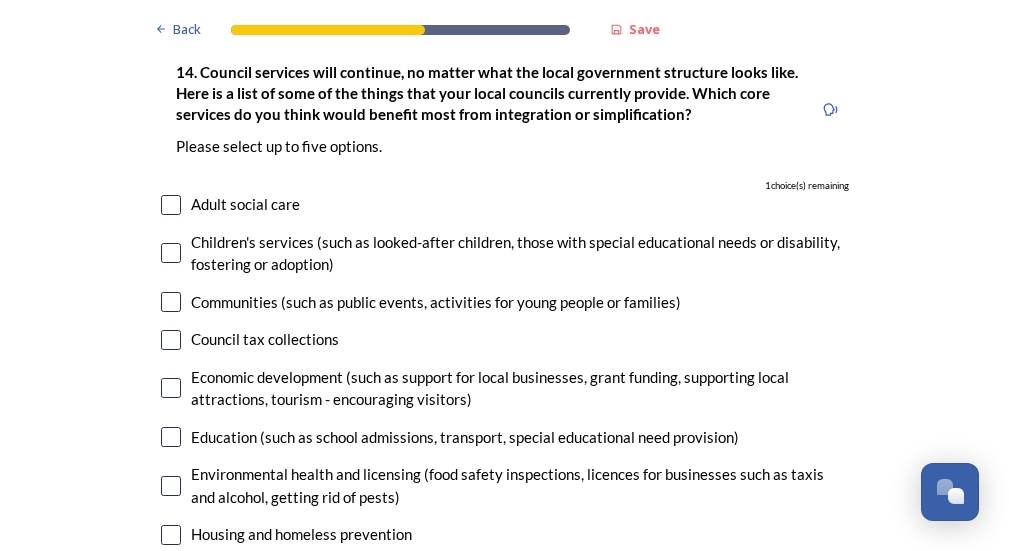 click at bounding box center [171, 253] 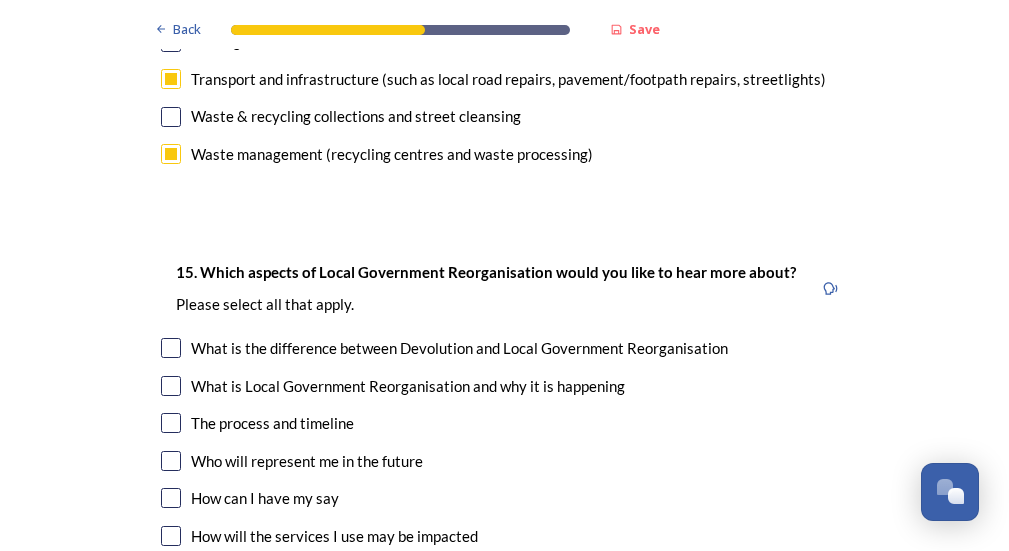 scroll, scrollTop: 5560, scrollLeft: 0, axis: vertical 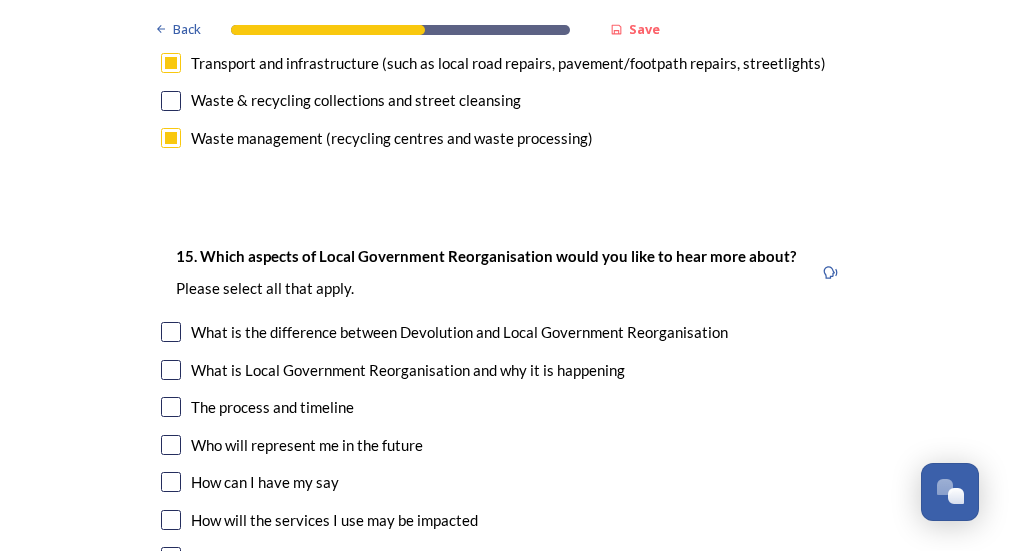 click at bounding box center (171, 332) 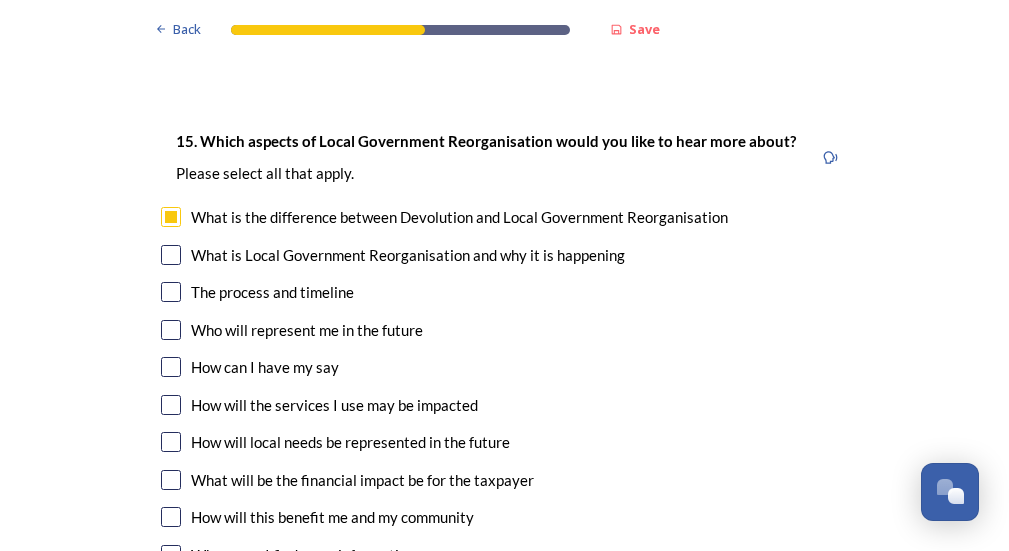 scroll, scrollTop: 5698, scrollLeft: 0, axis: vertical 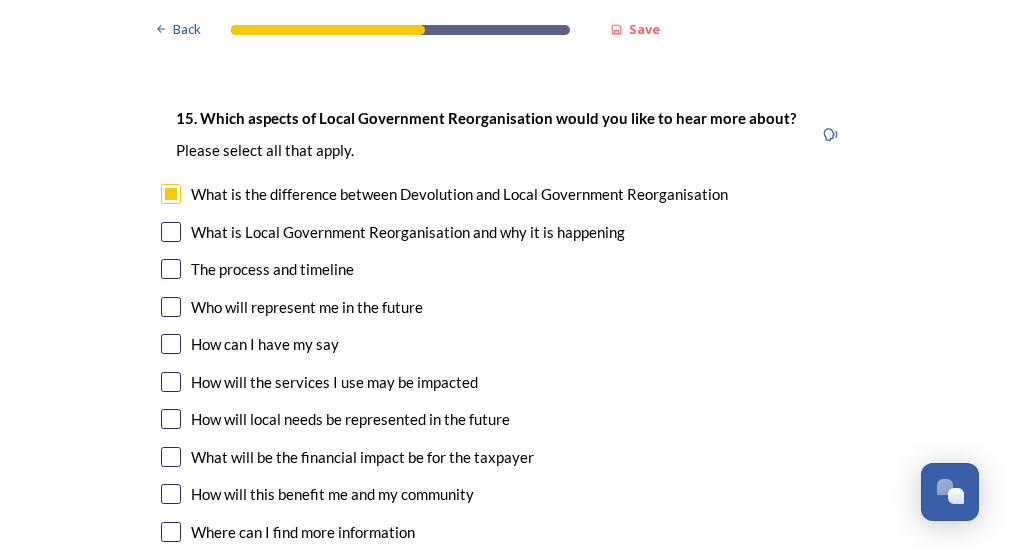 click at bounding box center [171, 269] 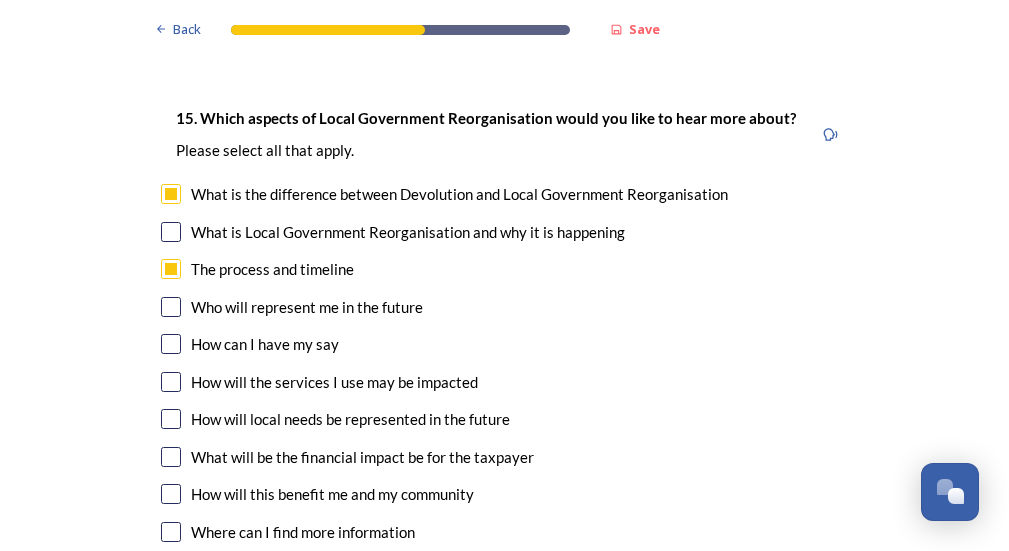 click at bounding box center (171, 307) 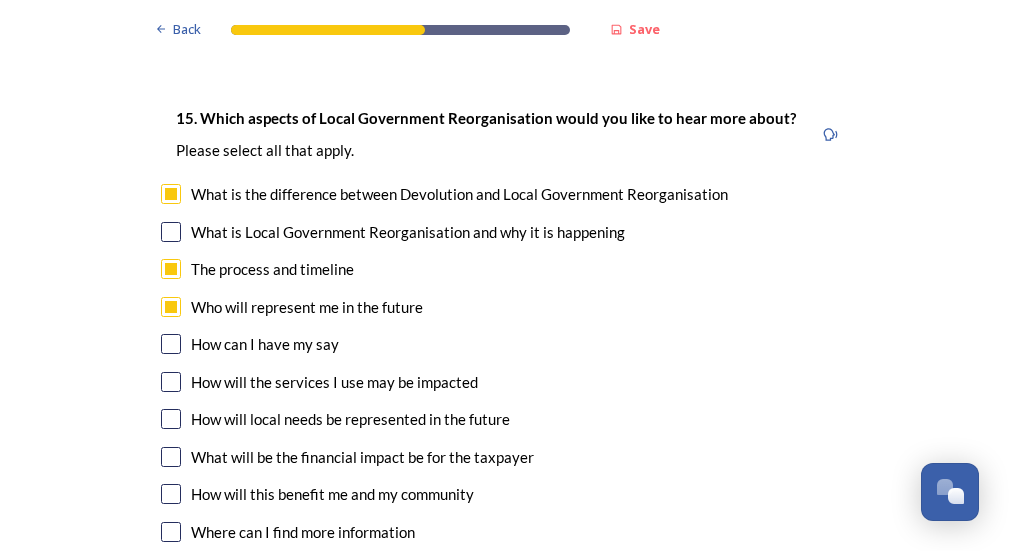click at bounding box center [171, 344] 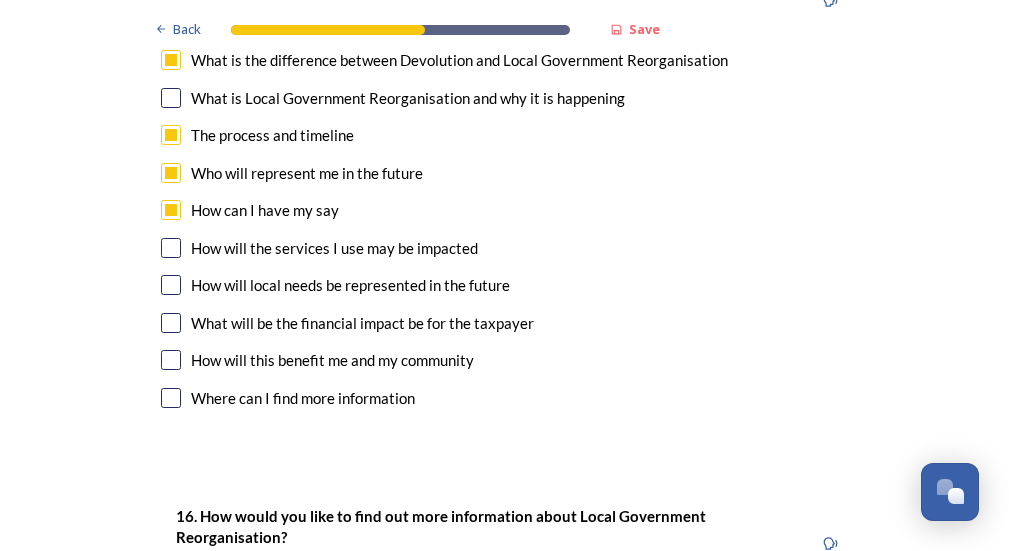 scroll, scrollTop: 5835, scrollLeft: 0, axis: vertical 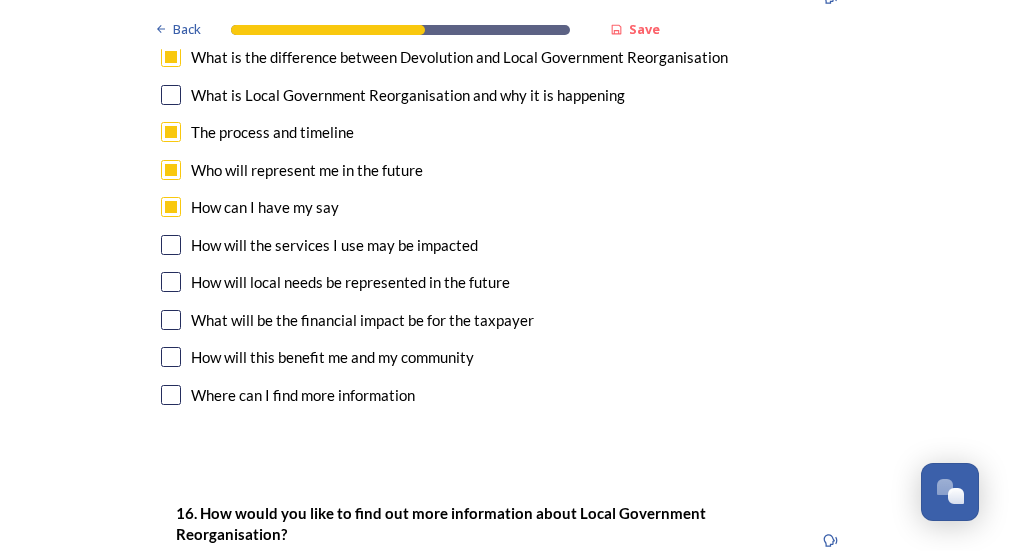 click at bounding box center [171, 357] 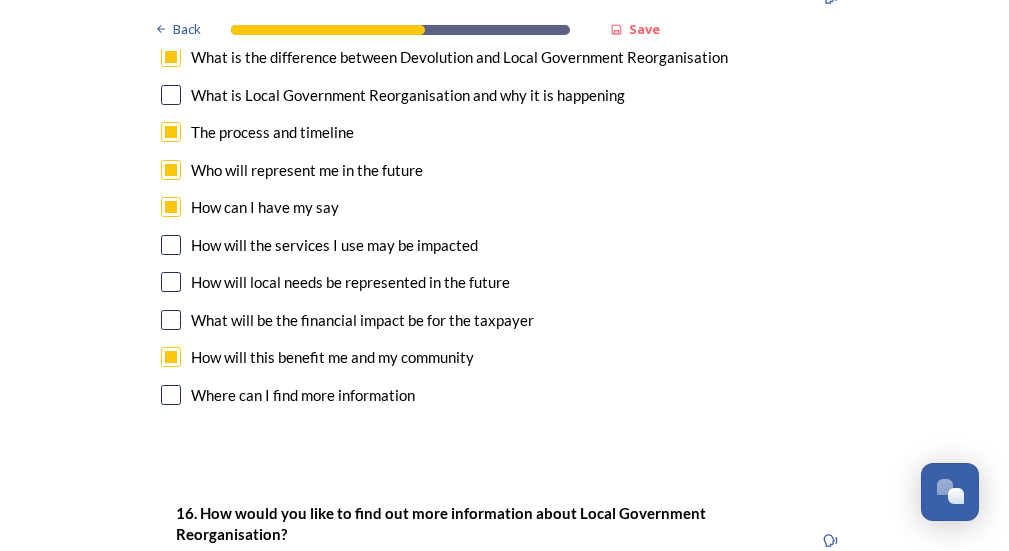 click at bounding box center (171, 320) 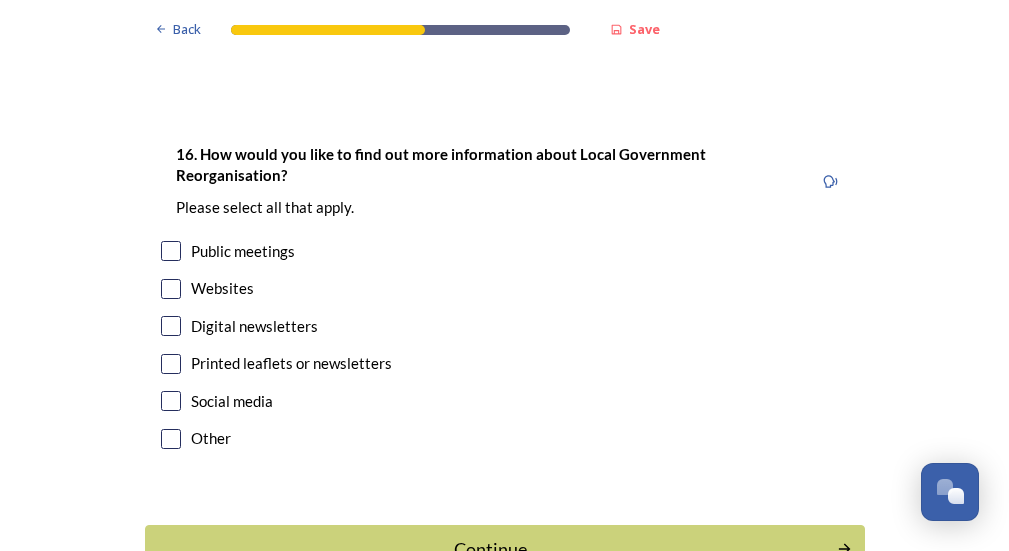 scroll, scrollTop: 6195, scrollLeft: 0, axis: vertical 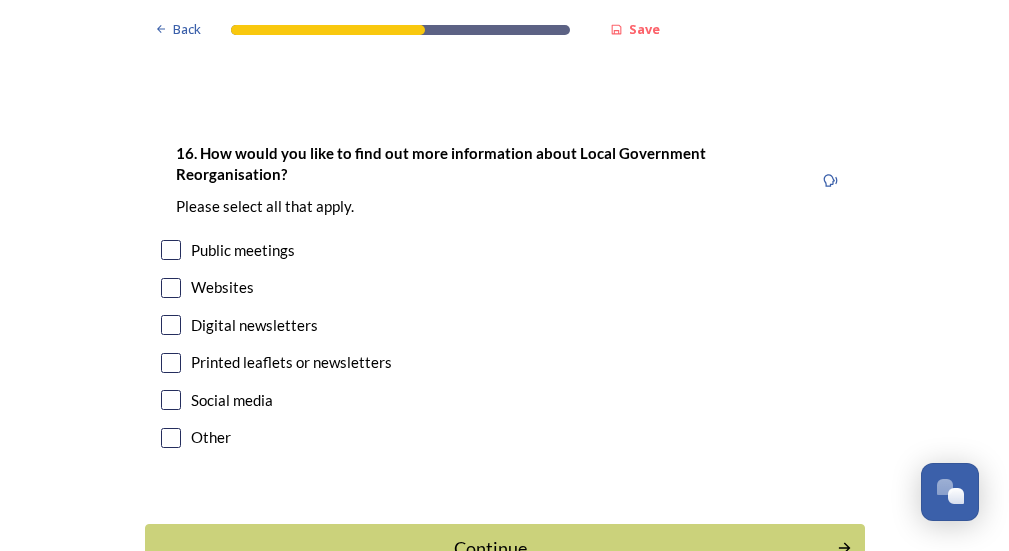click at bounding box center [171, 363] 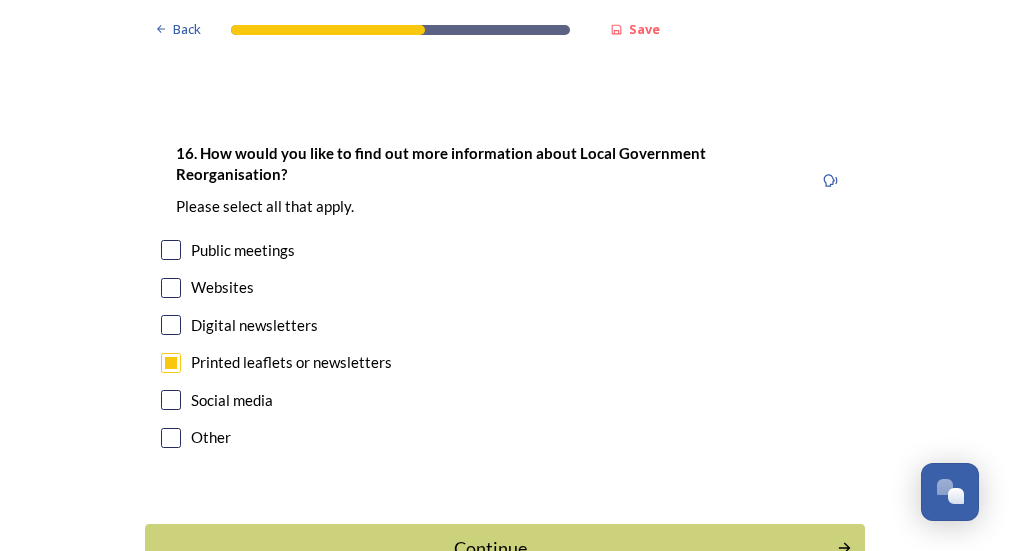 click at bounding box center [171, 325] 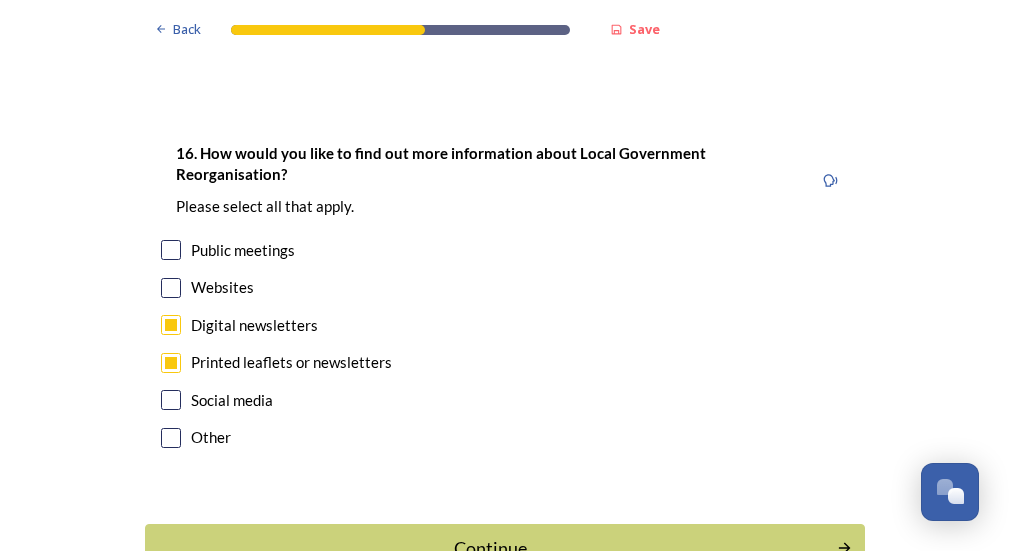 click at bounding box center (171, 288) 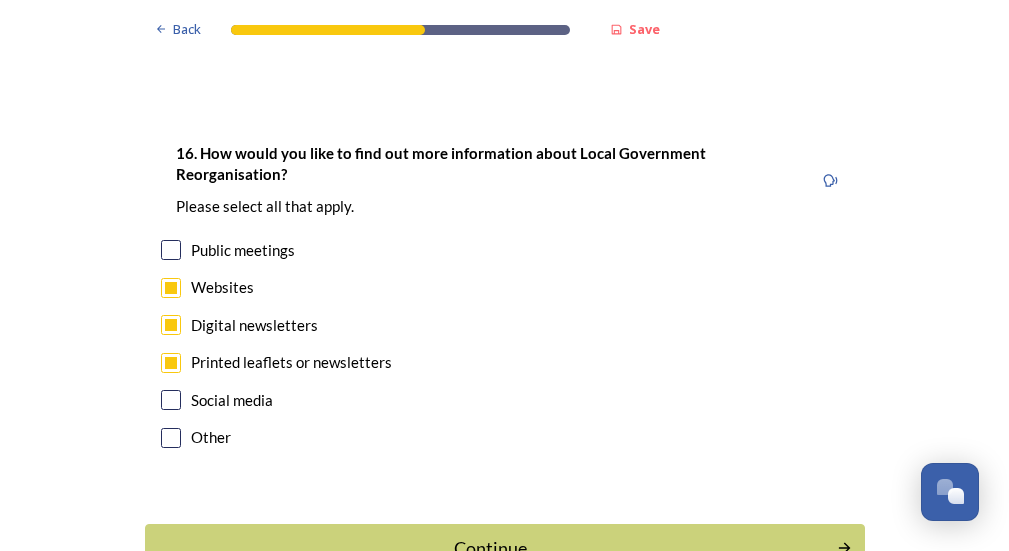 click at bounding box center (171, 250) 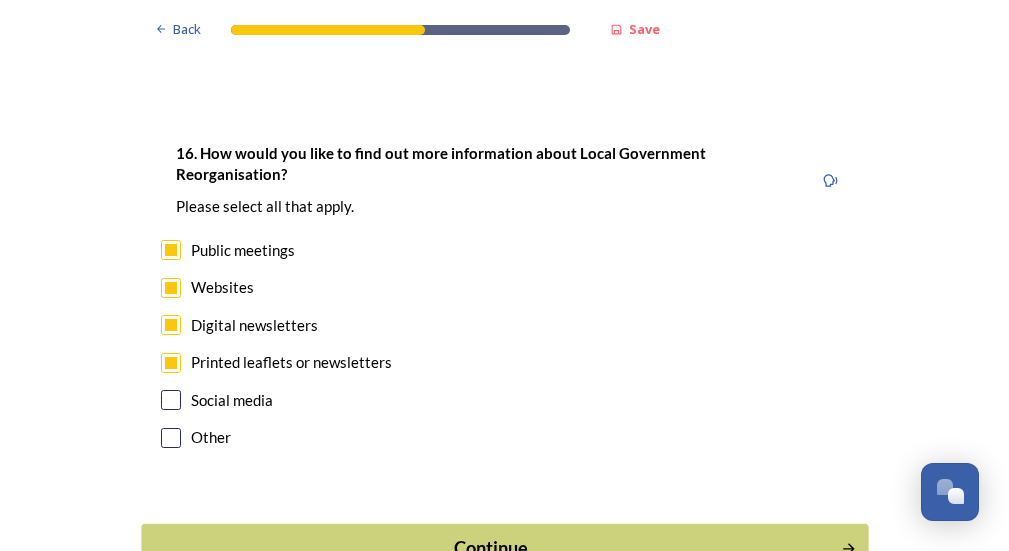 click on "Continue" at bounding box center (490, 548) 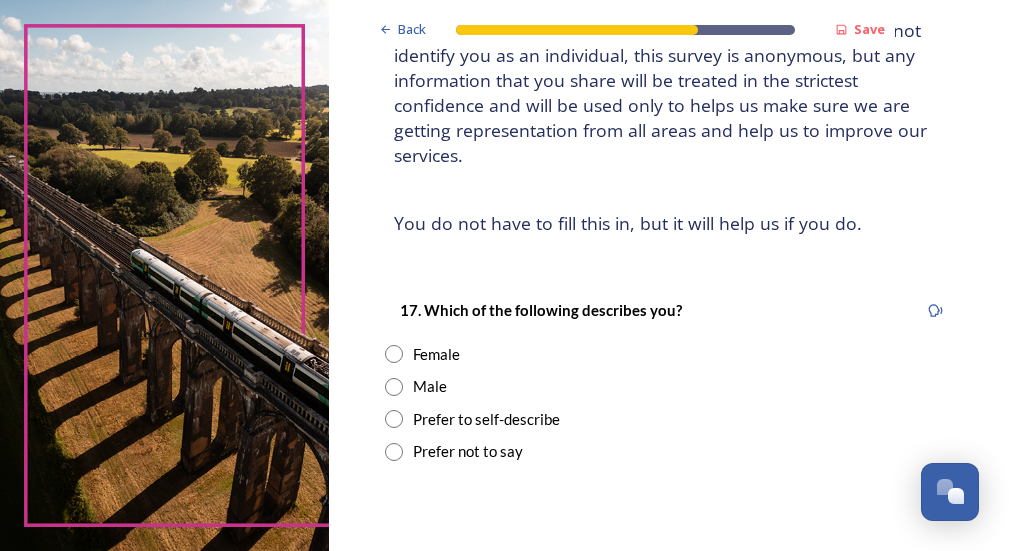 scroll, scrollTop: 227, scrollLeft: 0, axis: vertical 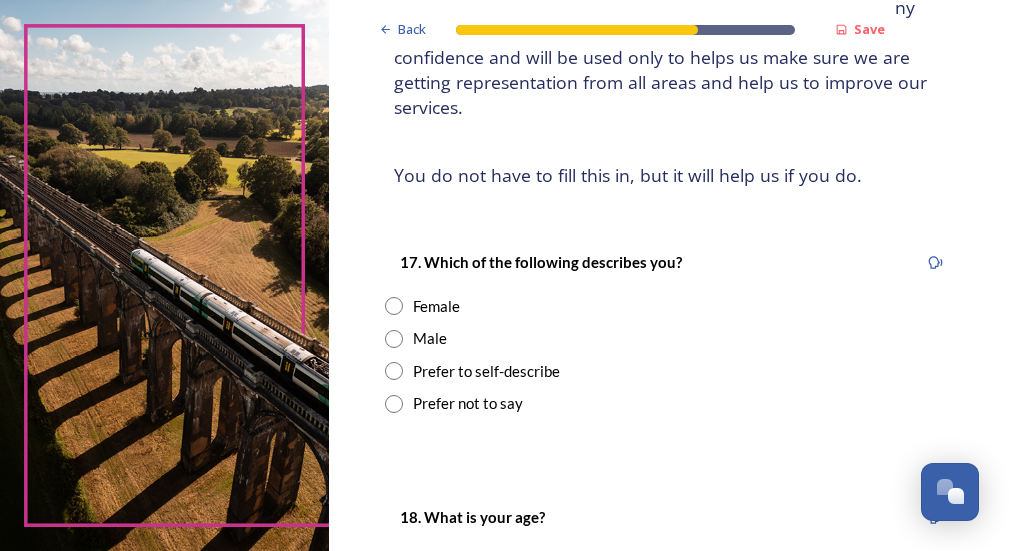 click at bounding box center (394, 306) 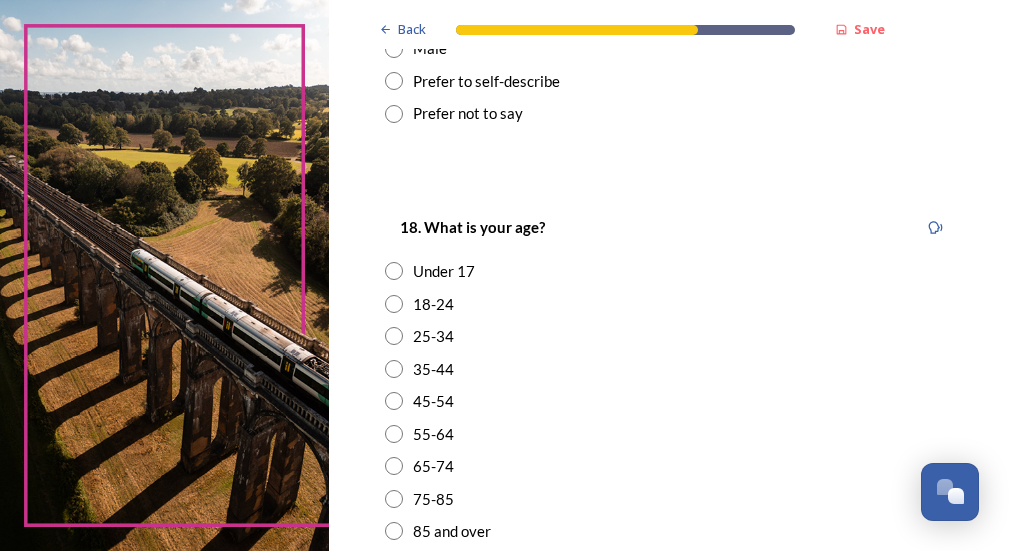 scroll, scrollTop: 517, scrollLeft: 0, axis: vertical 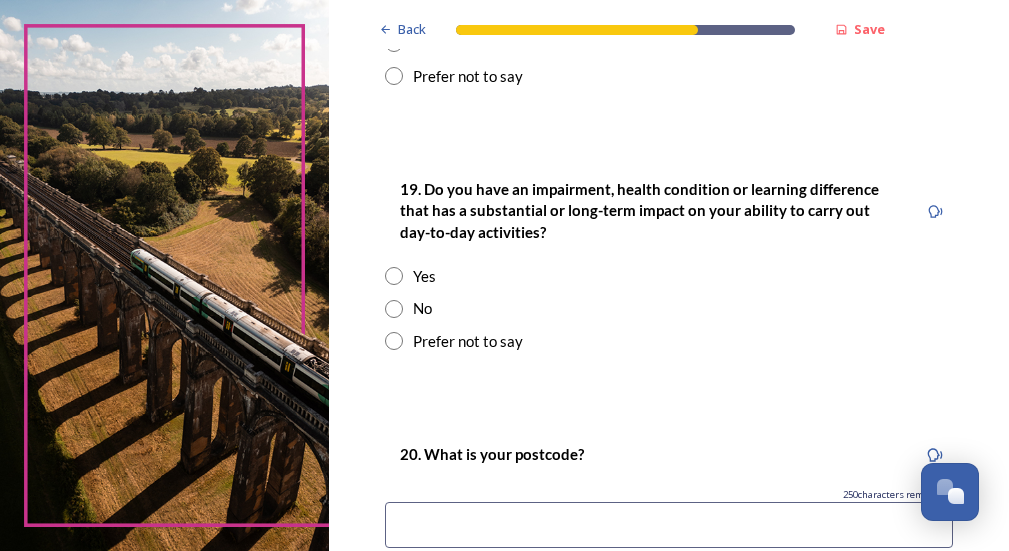 click at bounding box center (394, 309) 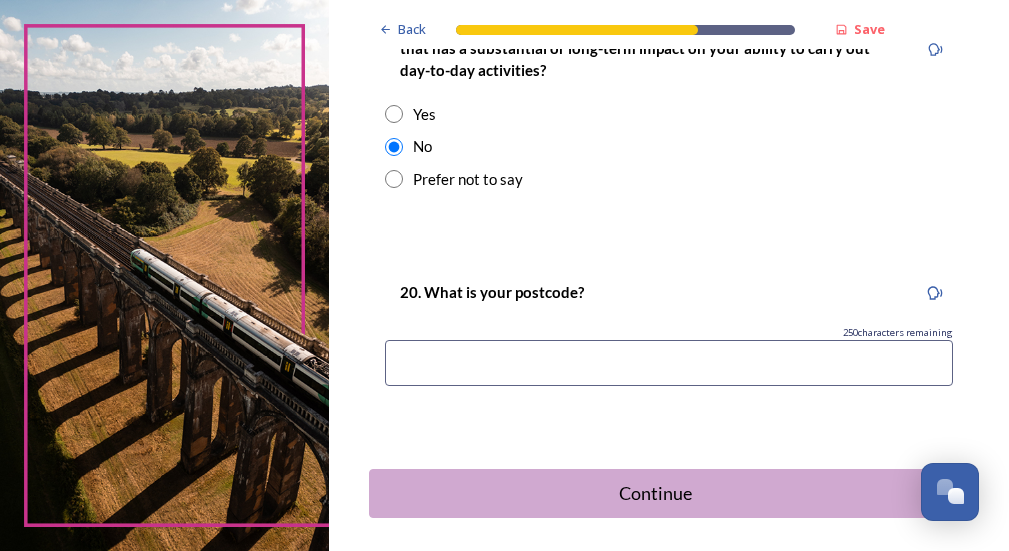 scroll, scrollTop: 1175, scrollLeft: 0, axis: vertical 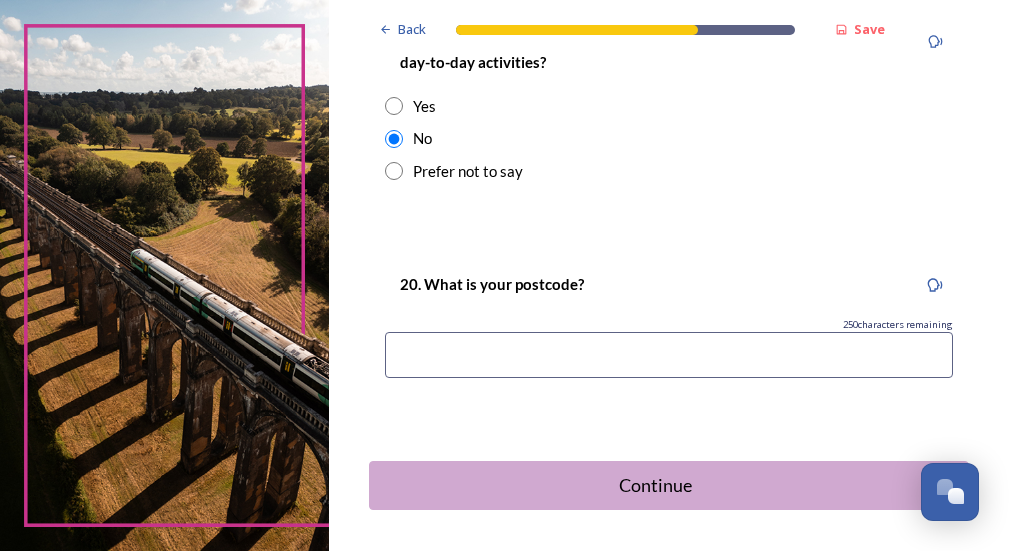 click at bounding box center [669, 355] 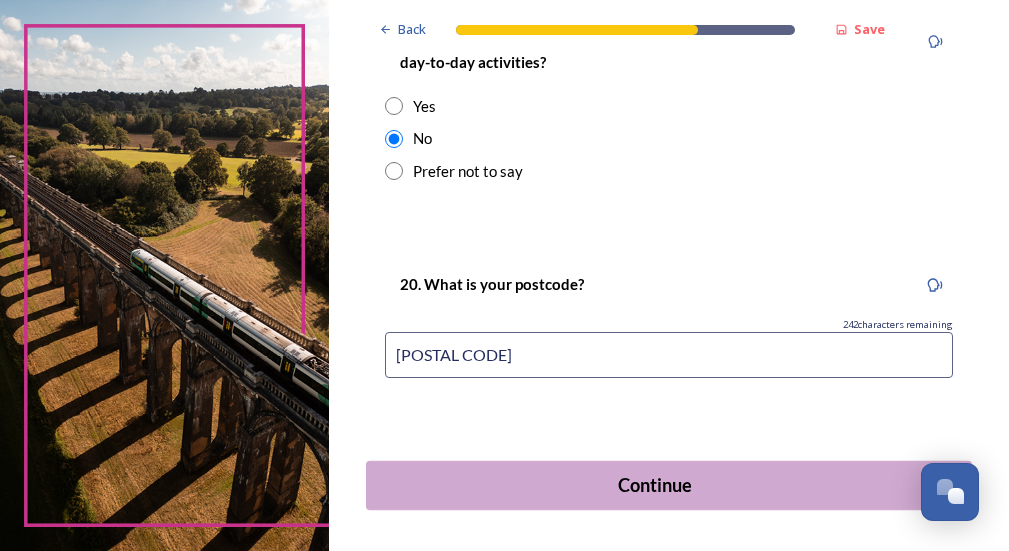 type on "[POSTAL CODE]" 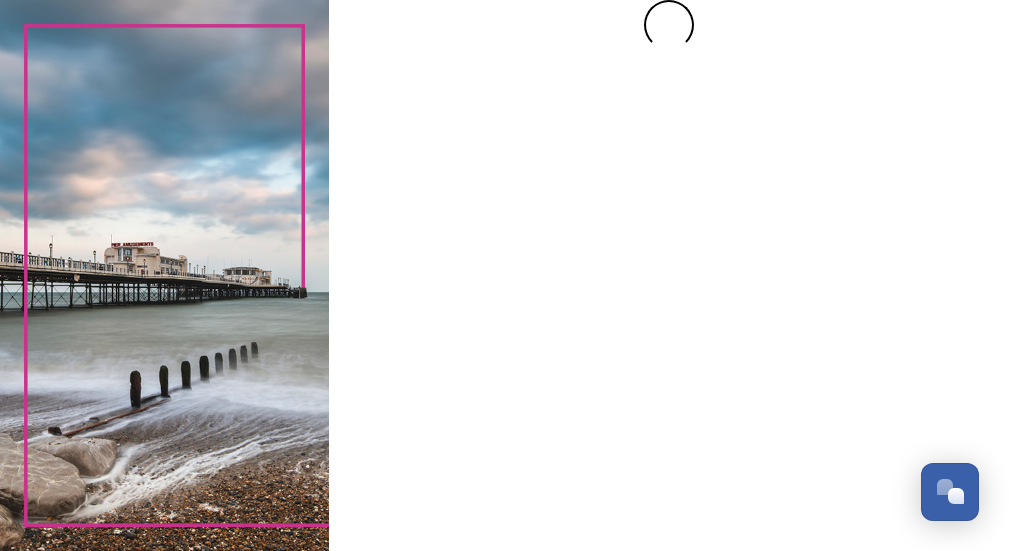 scroll, scrollTop: 0, scrollLeft: 0, axis: both 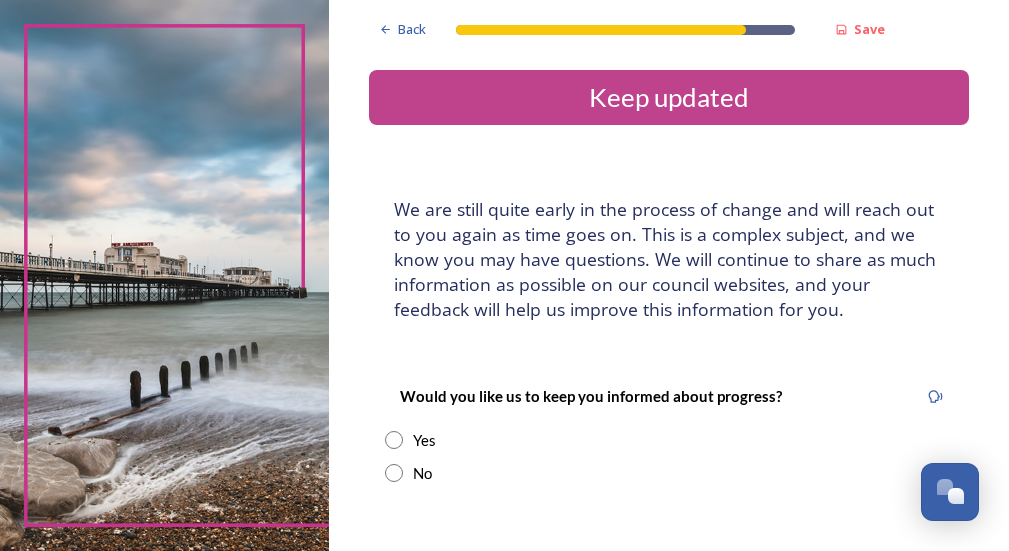 click at bounding box center [394, 440] 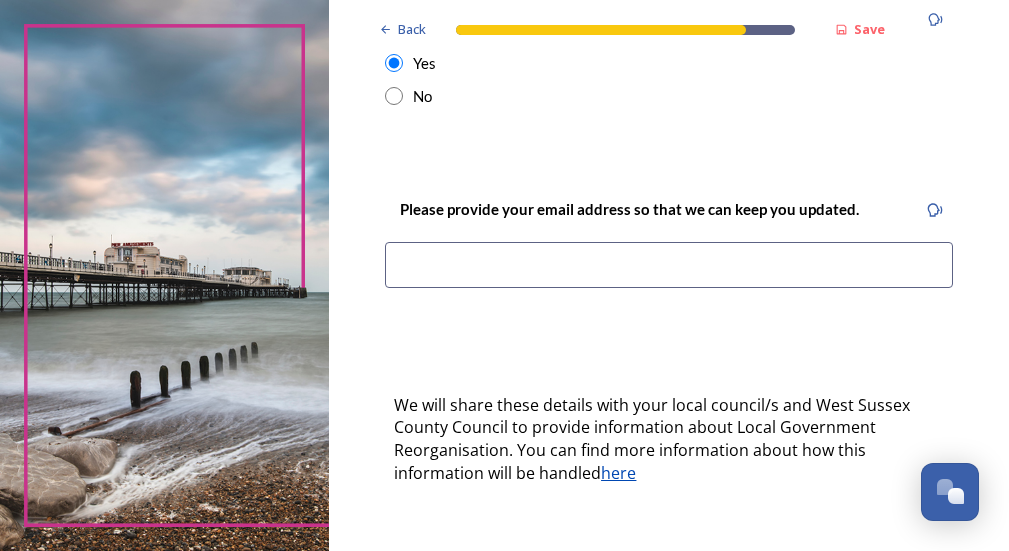 scroll, scrollTop: 379, scrollLeft: 0, axis: vertical 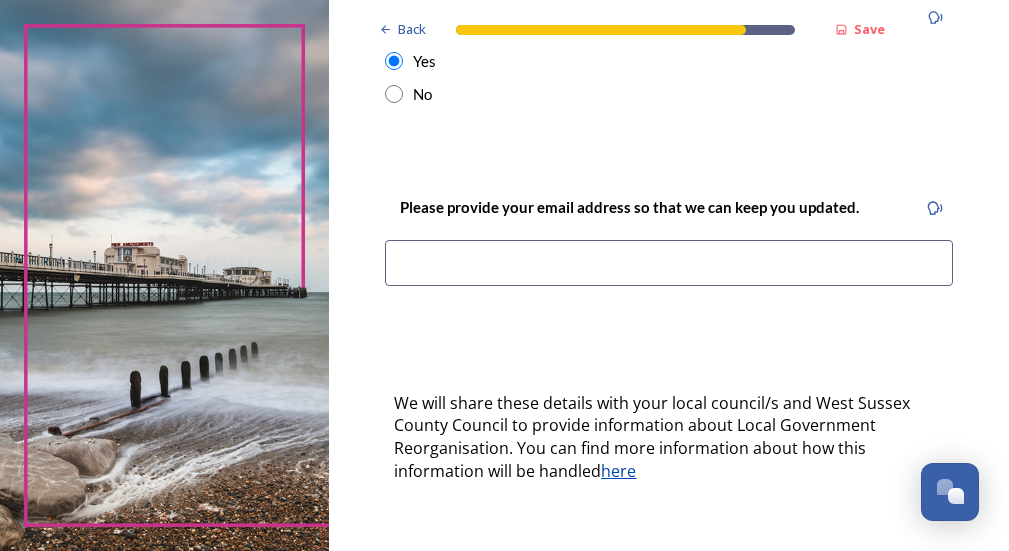 click at bounding box center (669, 263) 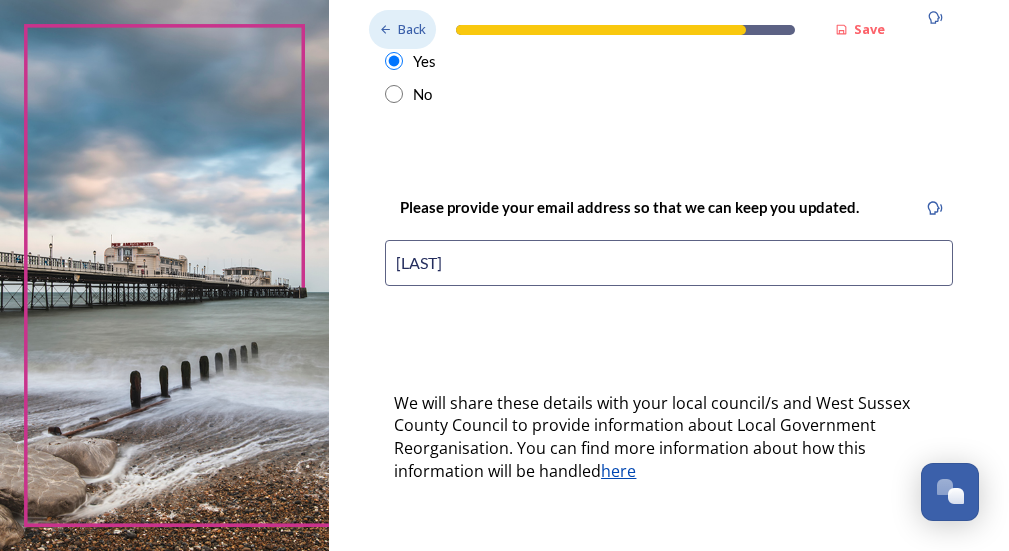 type on "[FIRST]" 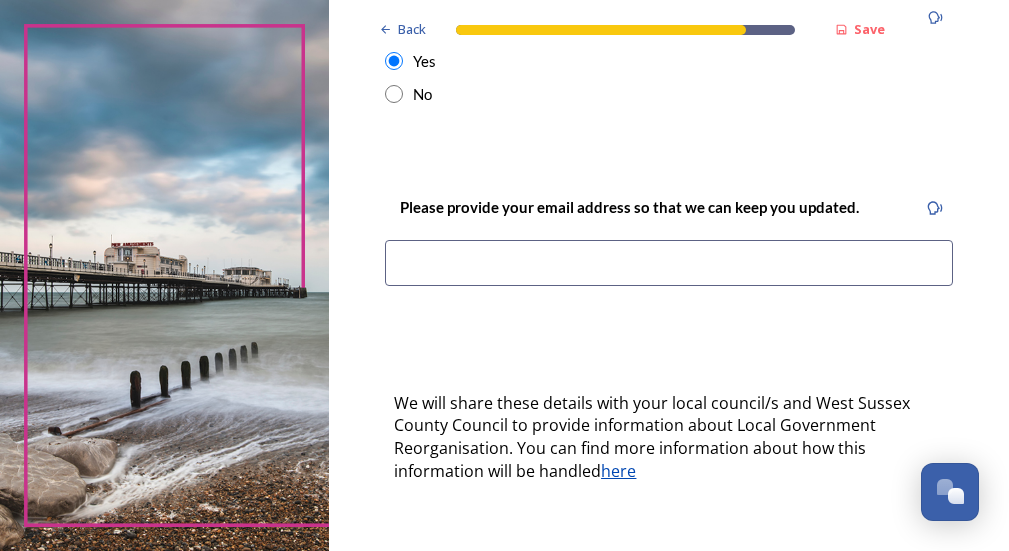 type on "[EMAIL]" 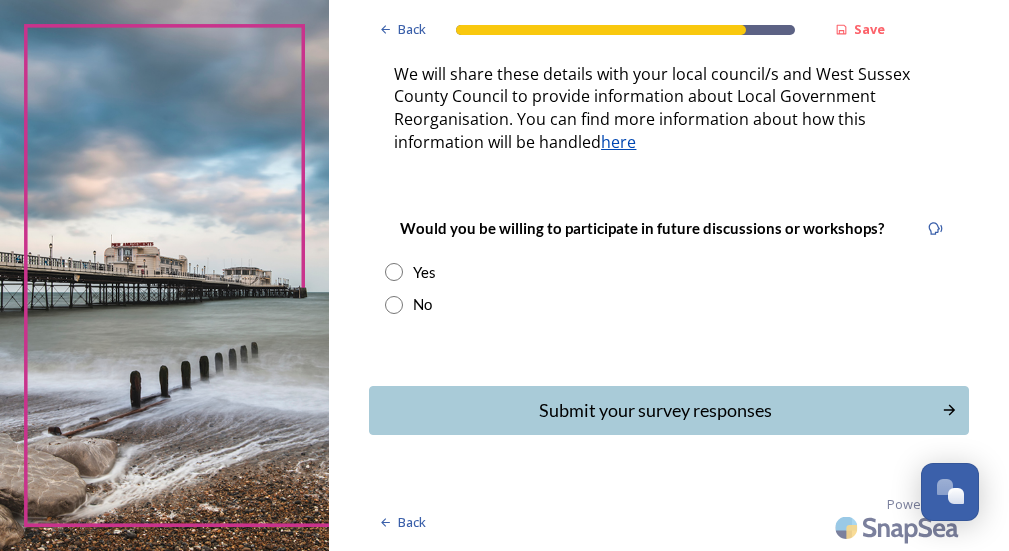 scroll, scrollTop: 748, scrollLeft: 0, axis: vertical 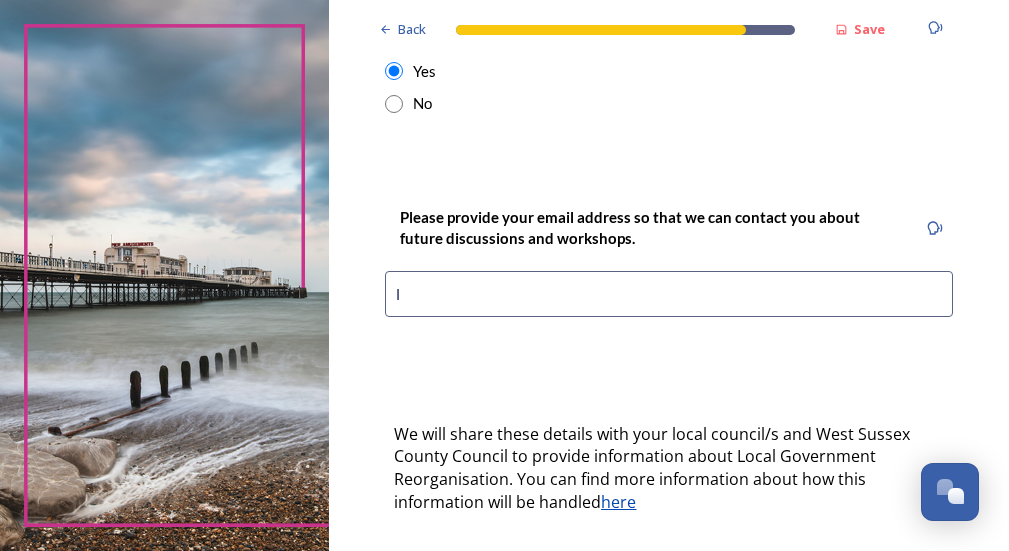 type on "li" 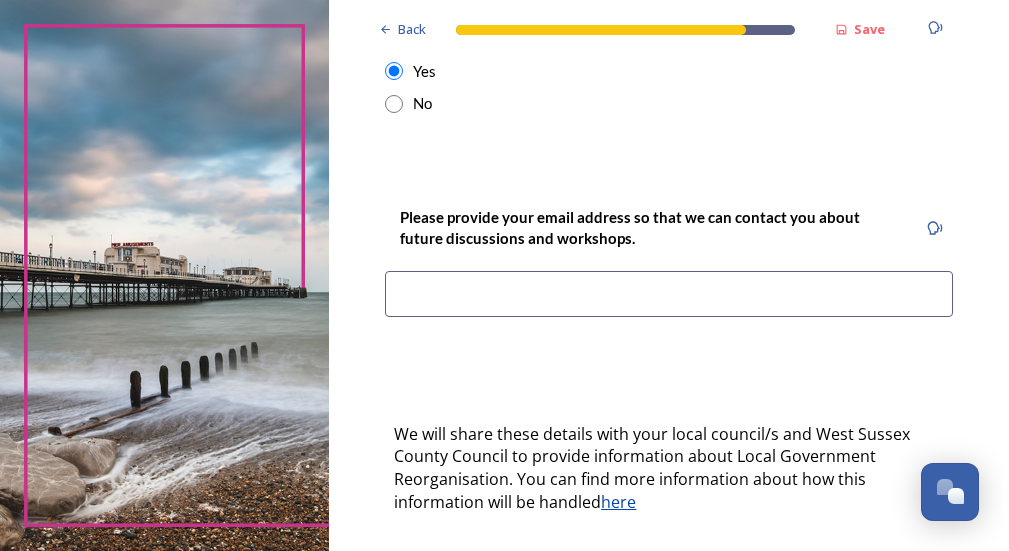 type on "[EMAIL]" 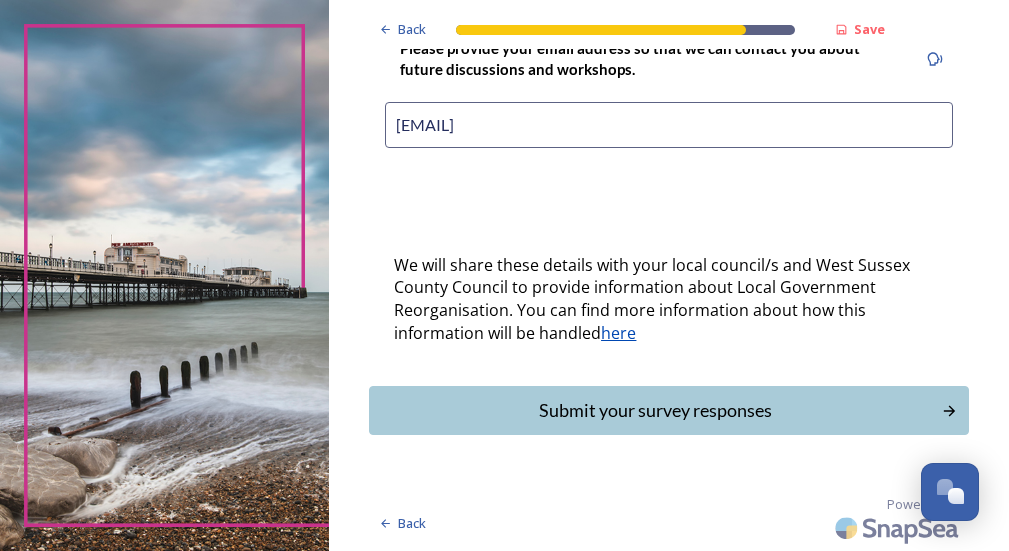scroll, scrollTop: 1129, scrollLeft: 0, axis: vertical 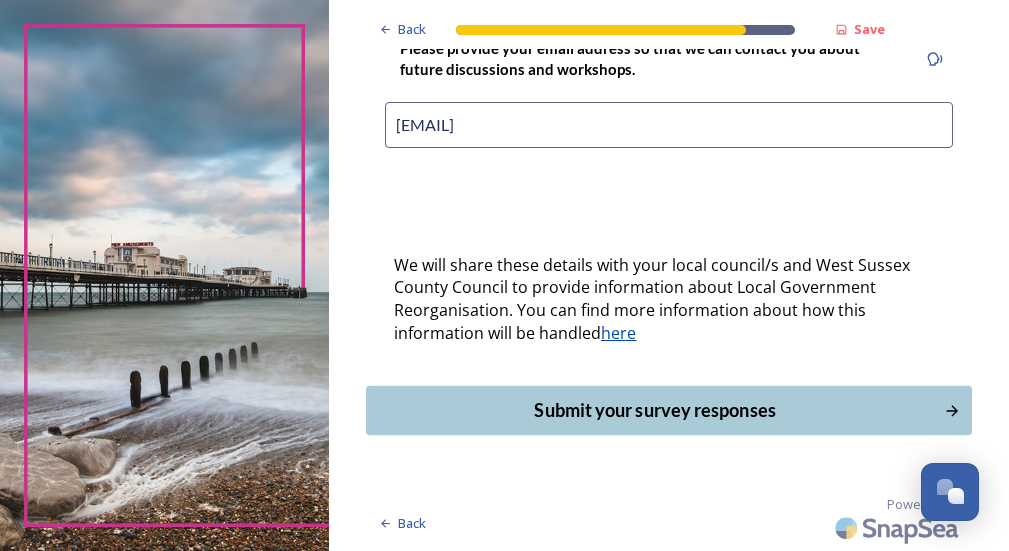 click on "Submit your survey responses" at bounding box center (655, 410) 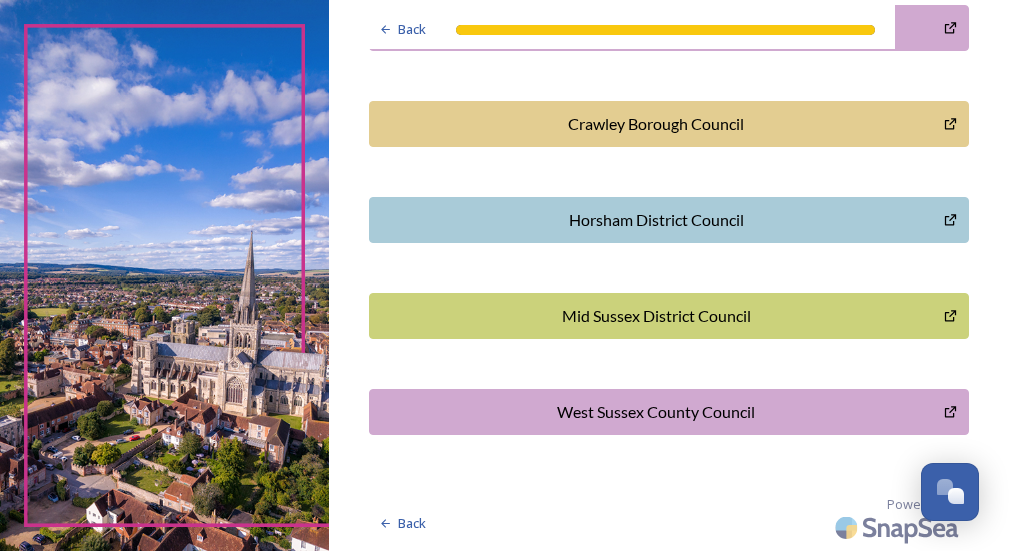 scroll, scrollTop: 767, scrollLeft: 0, axis: vertical 